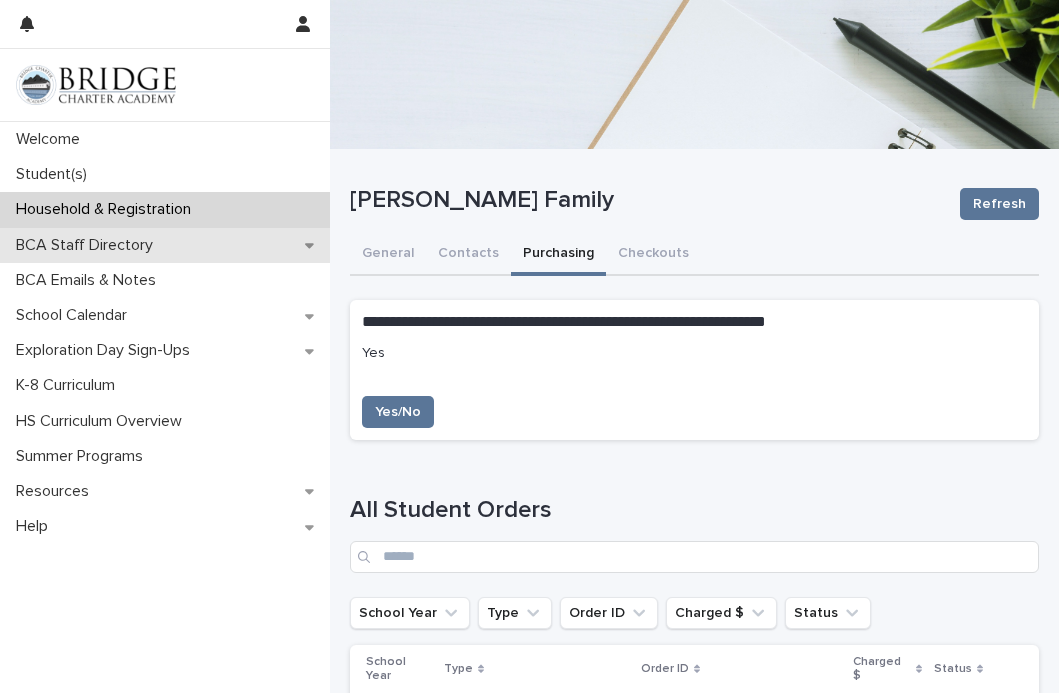 scroll, scrollTop: 0, scrollLeft: 0, axis: both 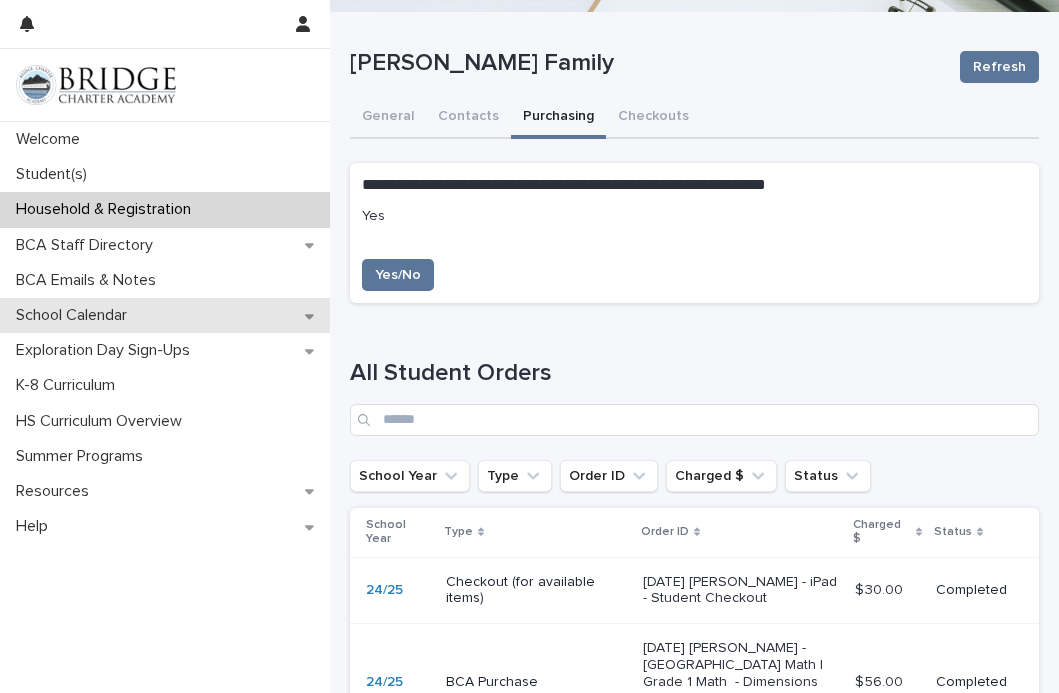 click on "School Calendar" at bounding box center [165, 315] 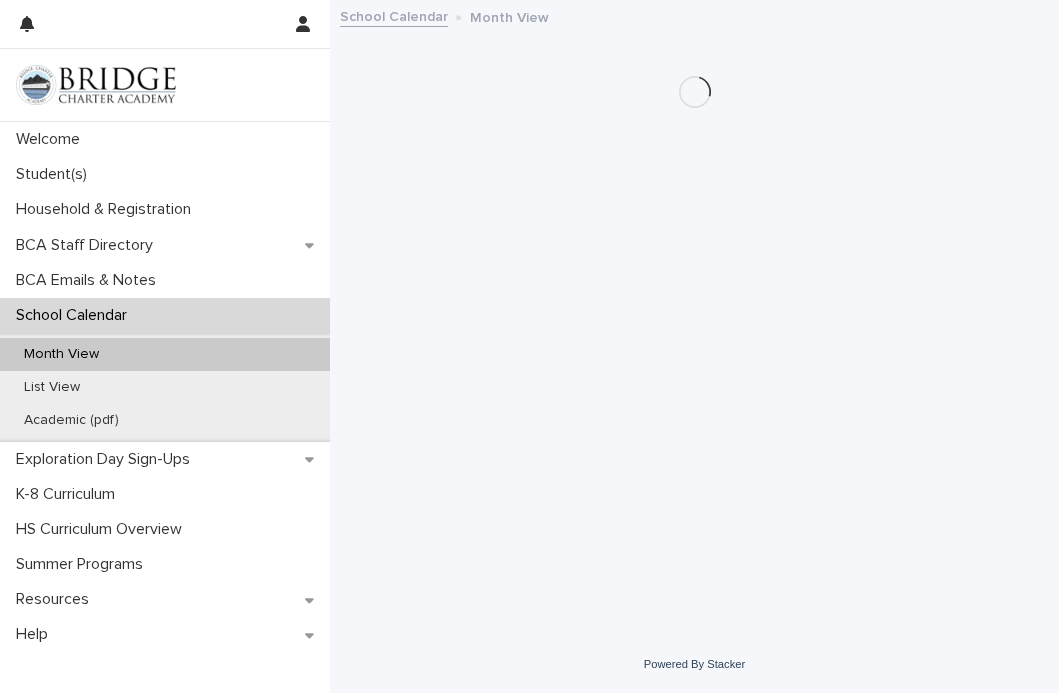 scroll, scrollTop: 0, scrollLeft: 0, axis: both 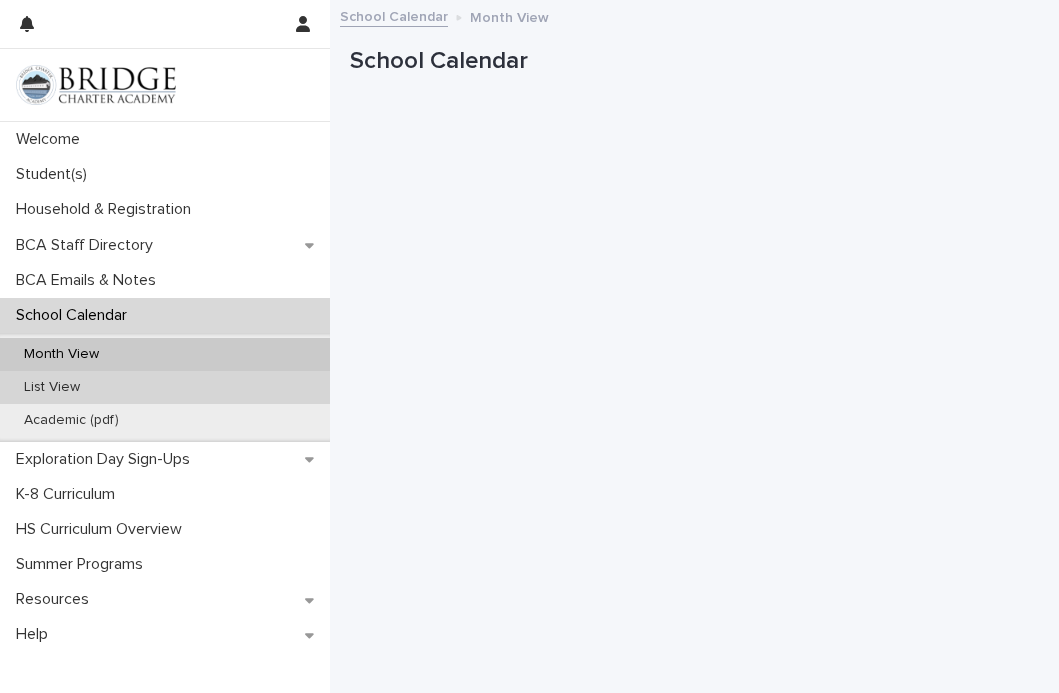 click on "List View" at bounding box center (165, 387) 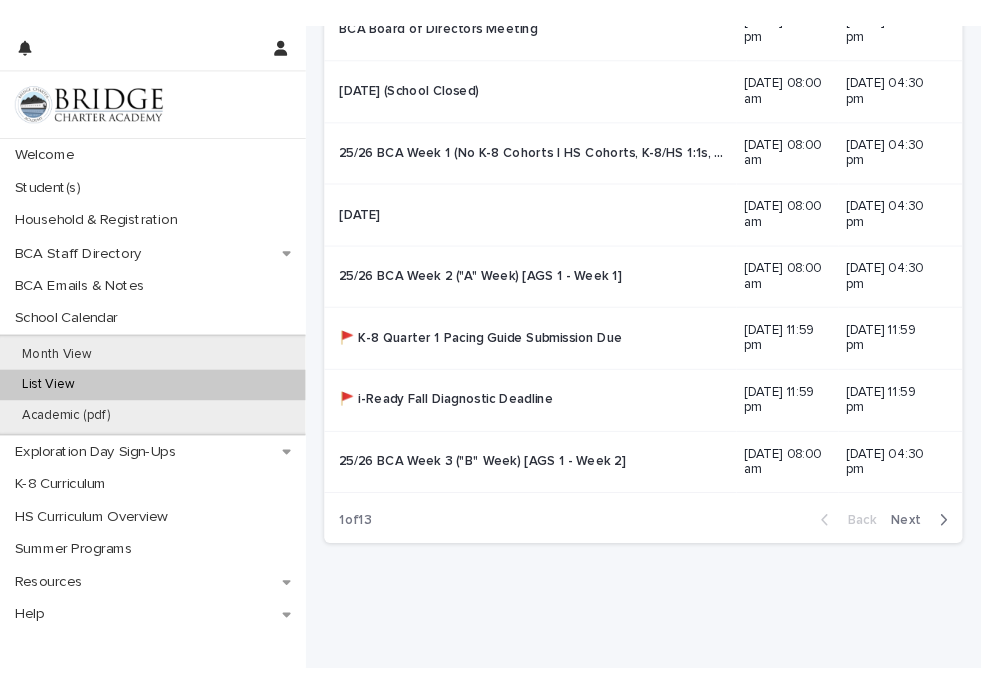 scroll, scrollTop: 526, scrollLeft: 0, axis: vertical 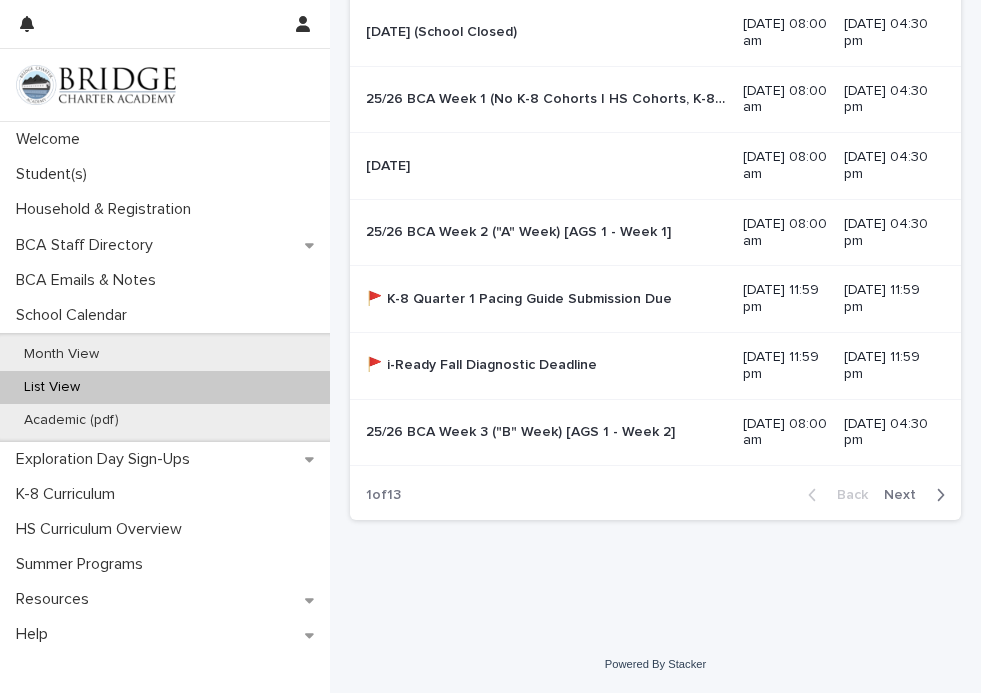 click on "Next" at bounding box center [918, 495] 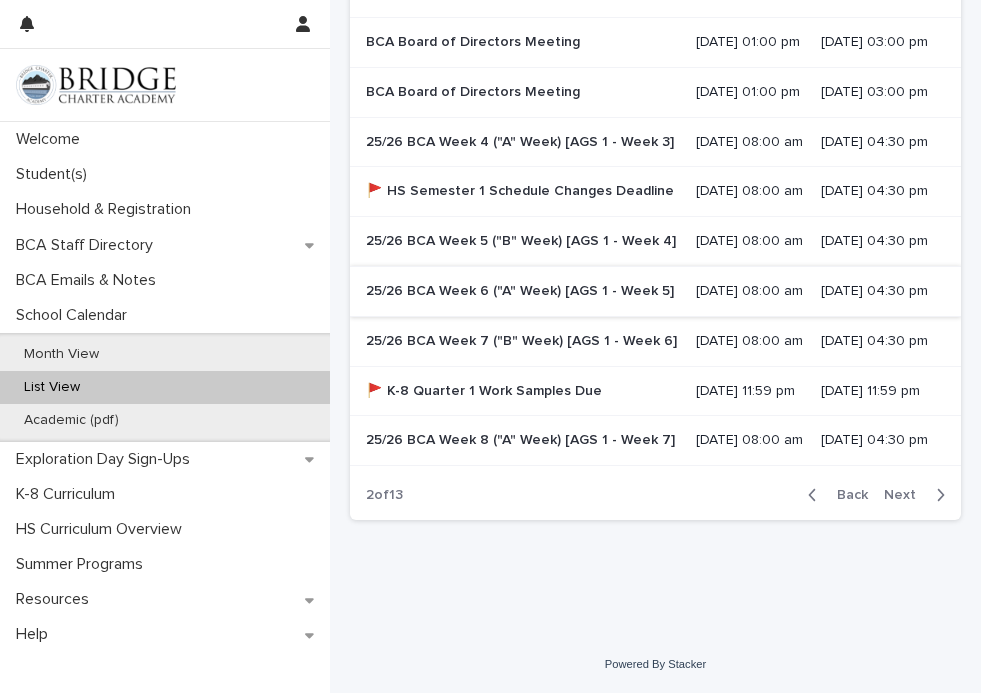 scroll, scrollTop: 407, scrollLeft: 0, axis: vertical 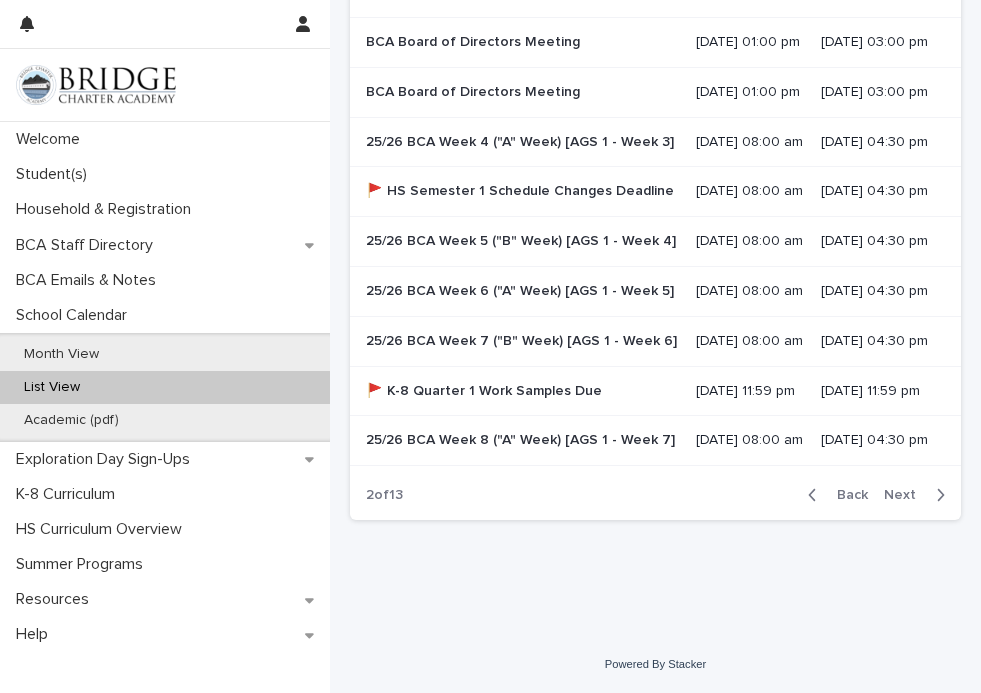 click on "Next" at bounding box center [906, 495] 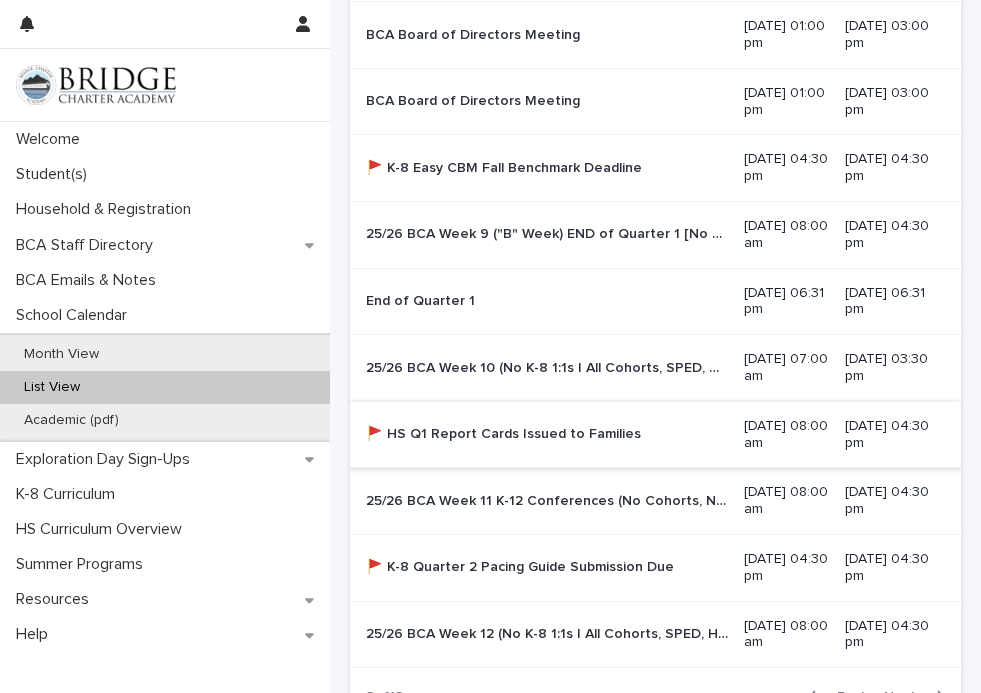 scroll, scrollTop: 325, scrollLeft: 0, axis: vertical 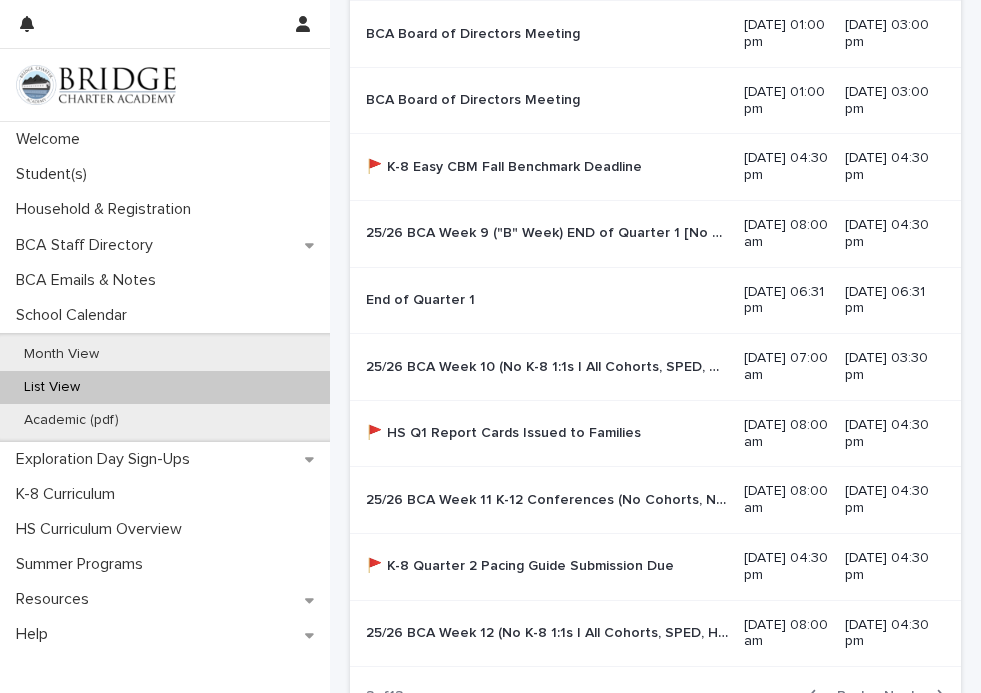 click on "25/26 BCA Week 10 (No K-8 1:1s | All Cohorts, SPED, HS 1:1s) [AGS 2 -  Week 1]" at bounding box center [549, 365] 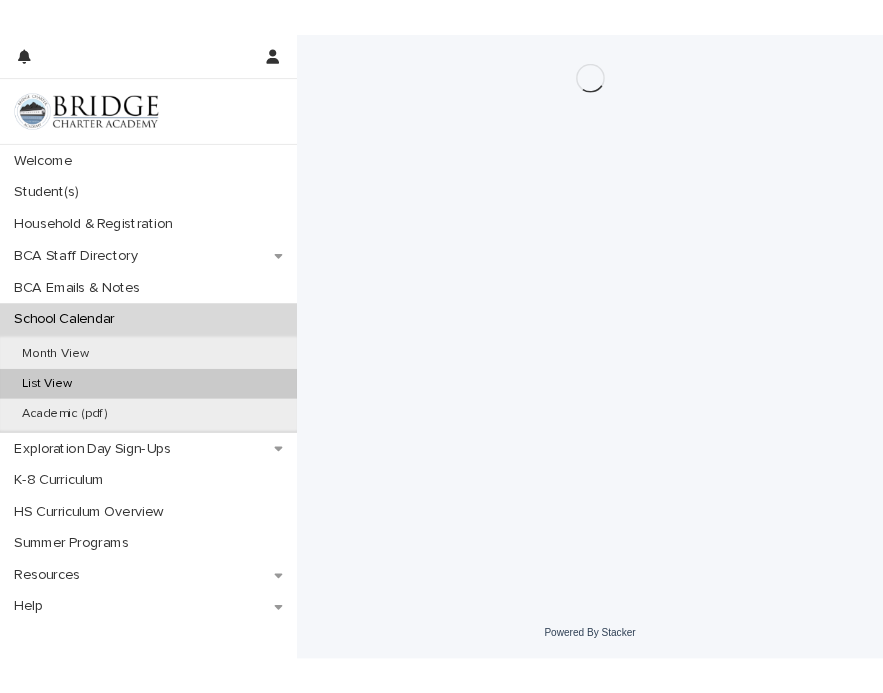 scroll, scrollTop: 0, scrollLeft: 0, axis: both 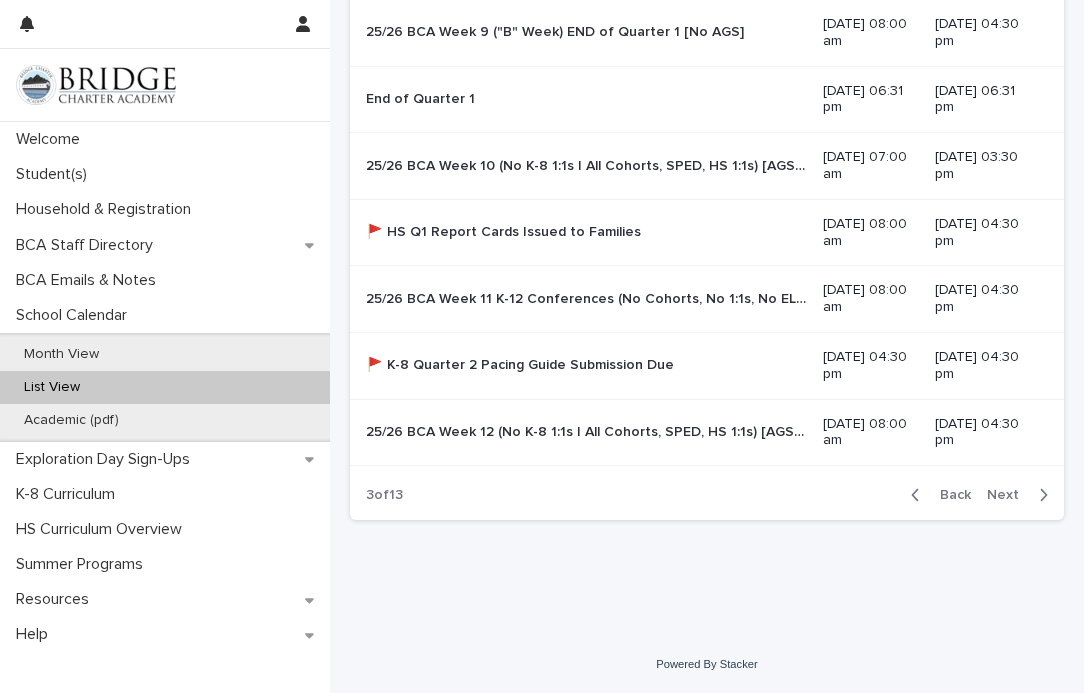 click on "Next" at bounding box center (1009, 495) 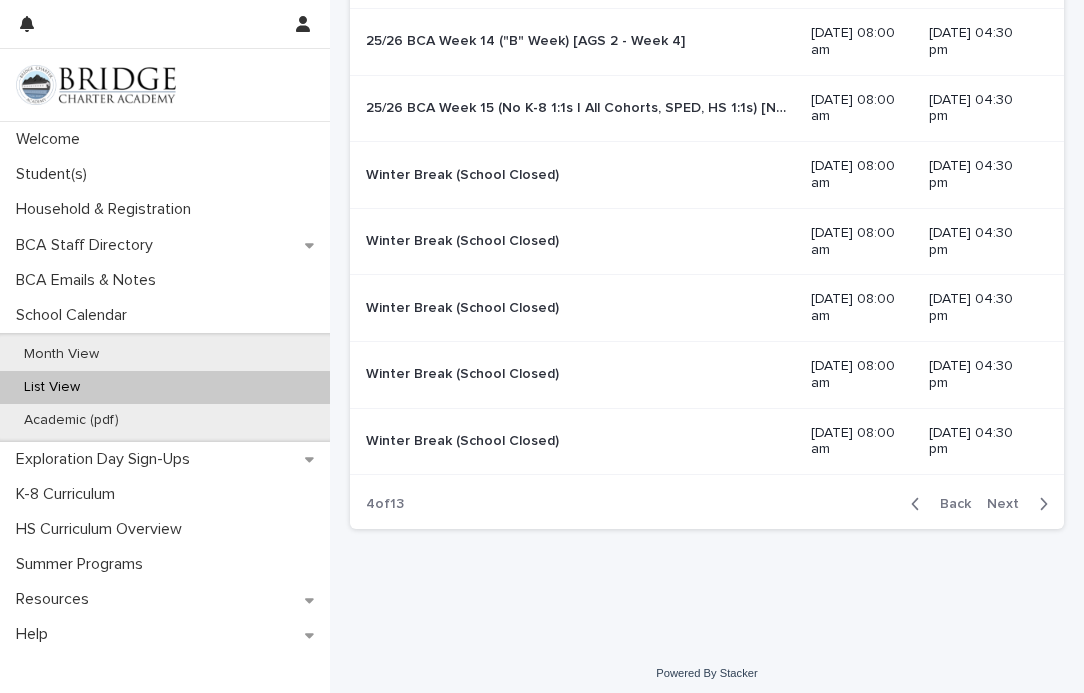 scroll, scrollTop: 519, scrollLeft: 0, axis: vertical 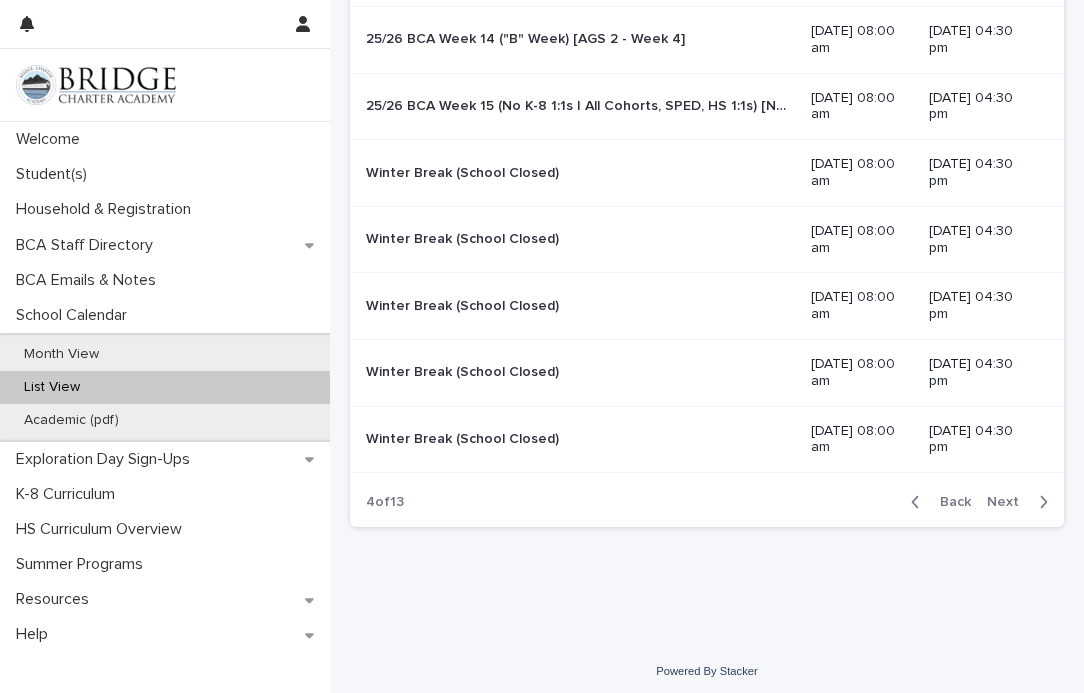 click on "Back" at bounding box center [949, 502] 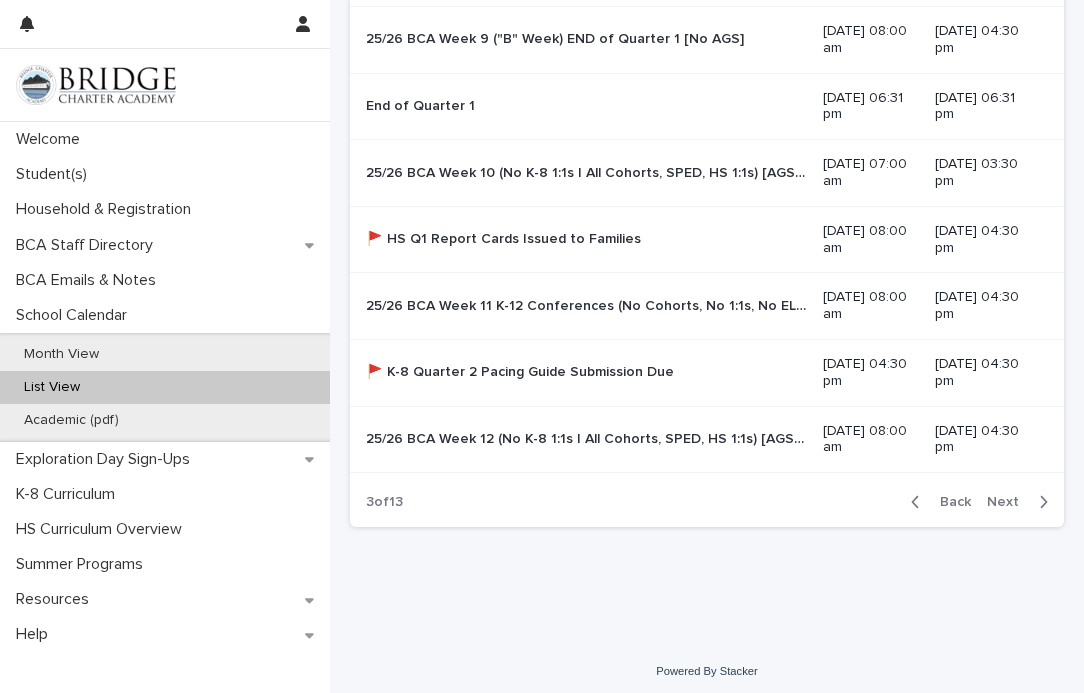 click on "Back" at bounding box center (949, 502) 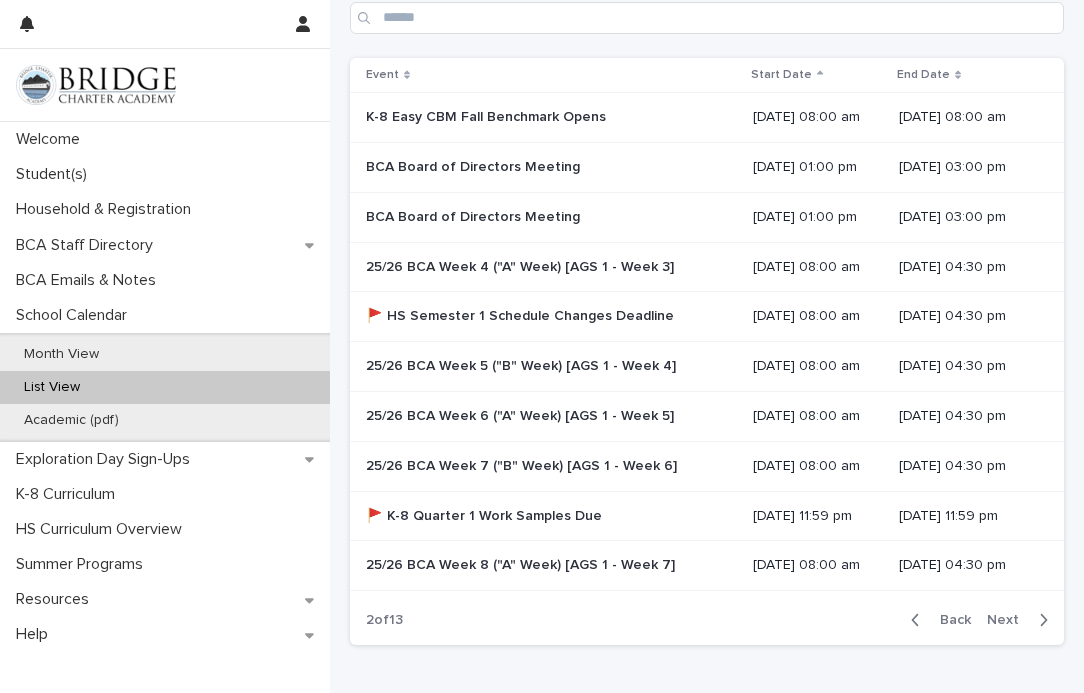 scroll, scrollTop: 358, scrollLeft: 0, axis: vertical 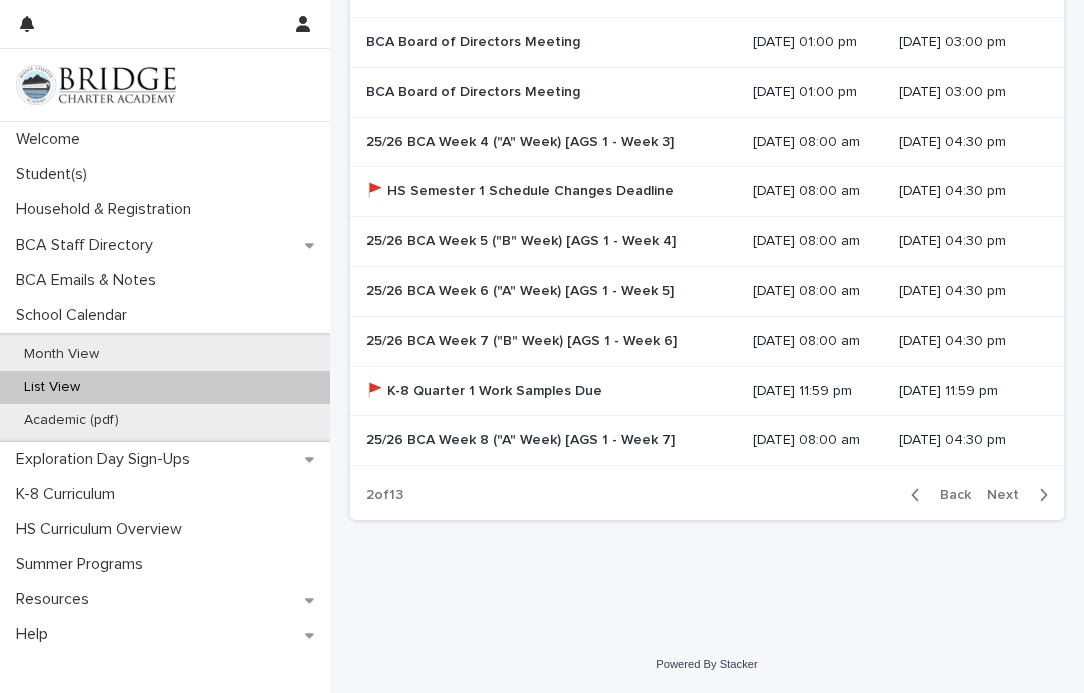 click on "Back" at bounding box center (949, 495) 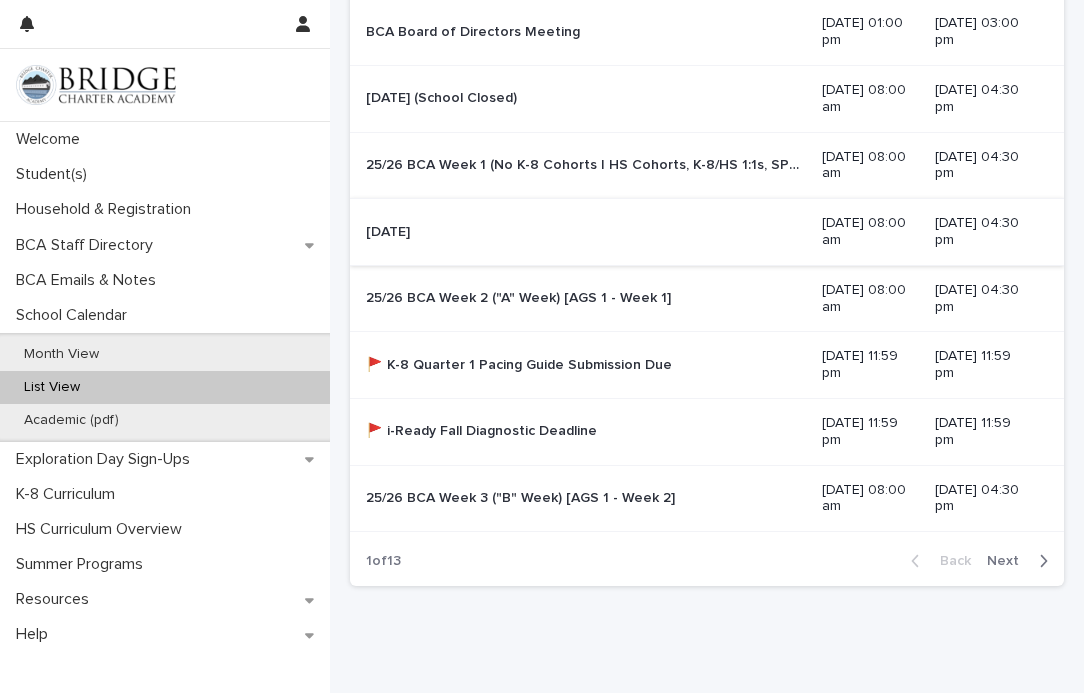 scroll, scrollTop: 464, scrollLeft: 0, axis: vertical 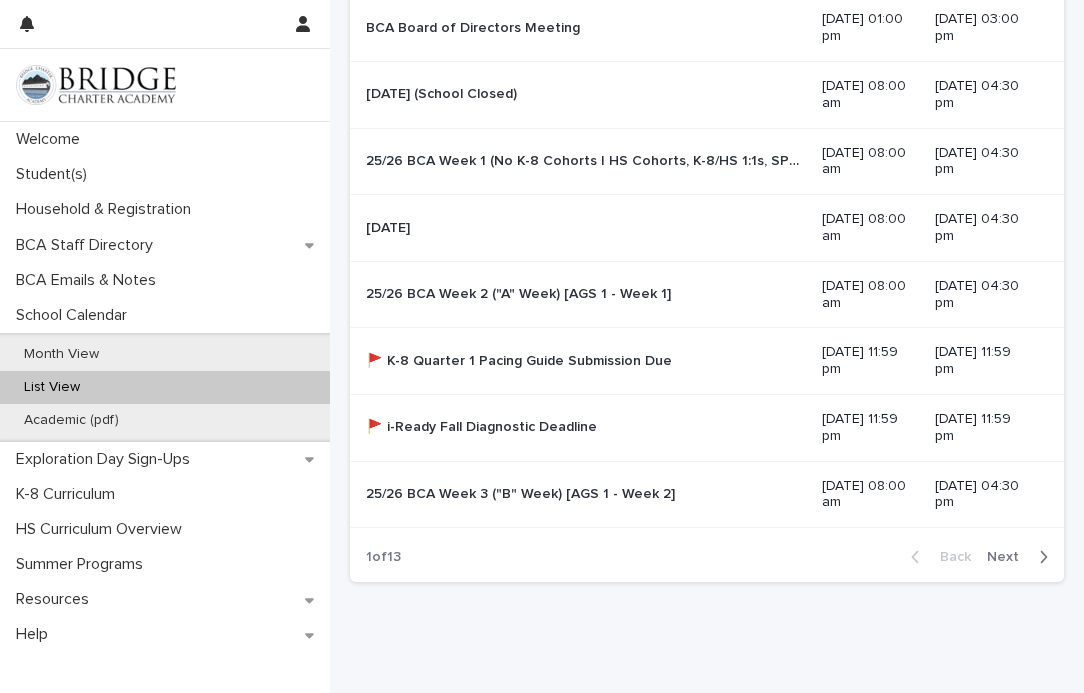 click on "Next" at bounding box center [1009, 557] 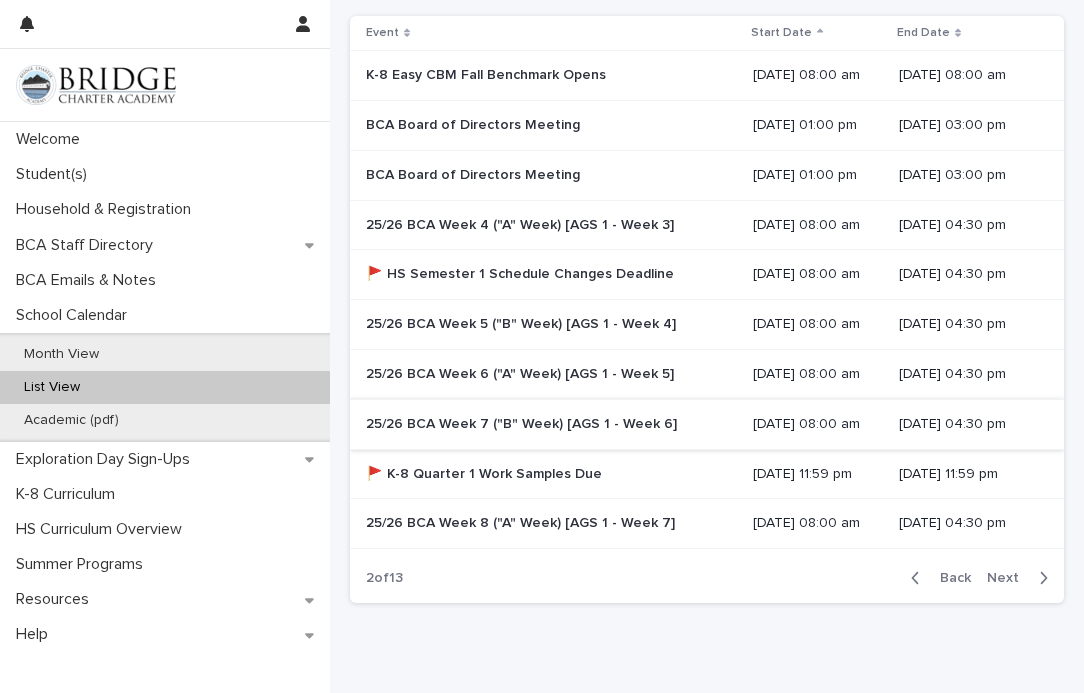 scroll, scrollTop: 274, scrollLeft: 0, axis: vertical 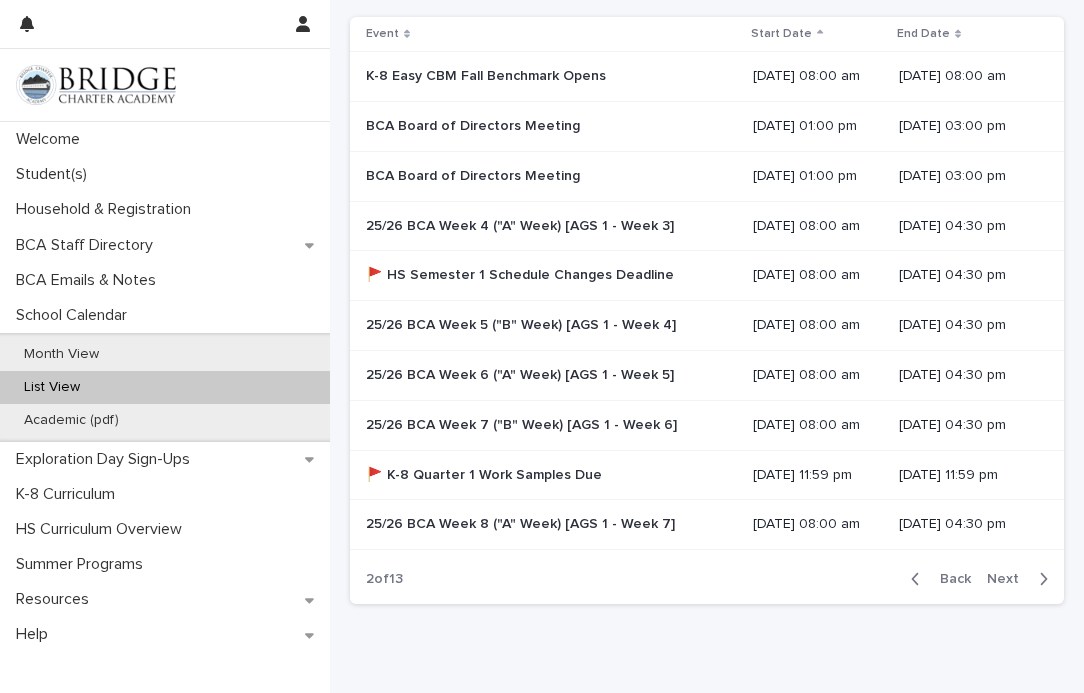 click on "Next" at bounding box center [1009, 579] 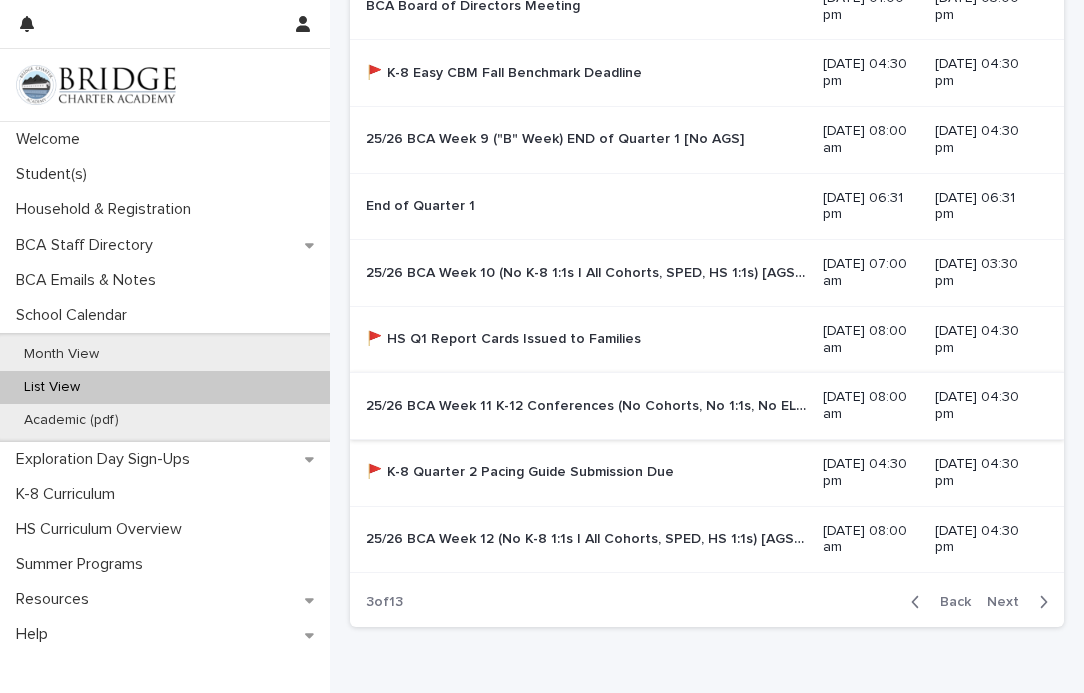 scroll, scrollTop: 429, scrollLeft: 0, axis: vertical 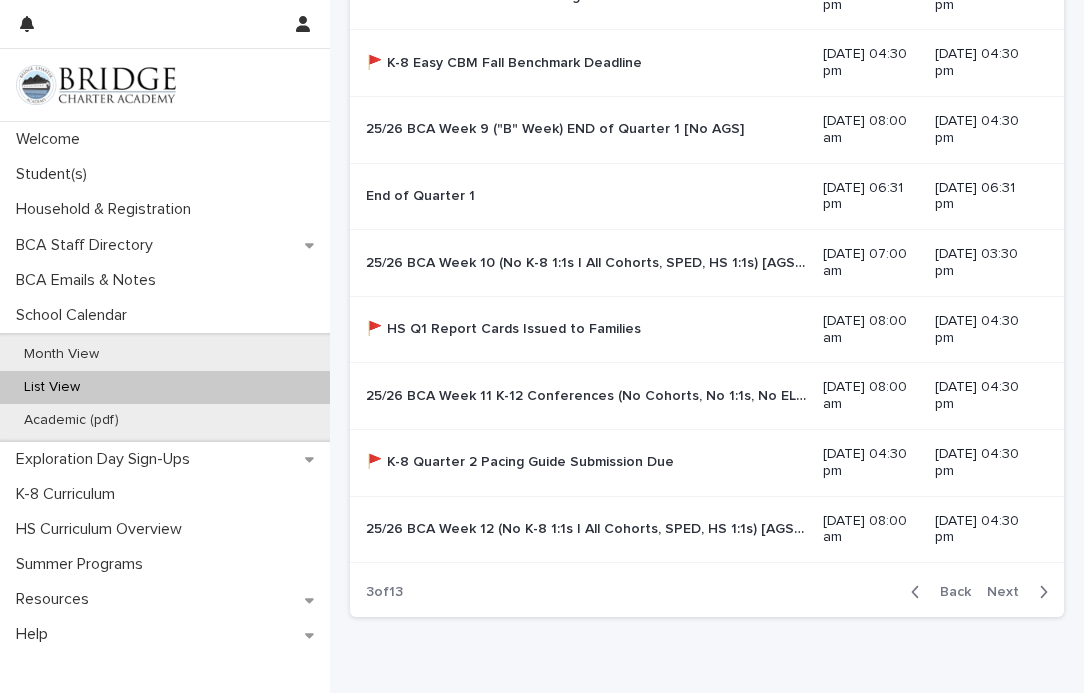 click on "Next" at bounding box center (1009, 592) 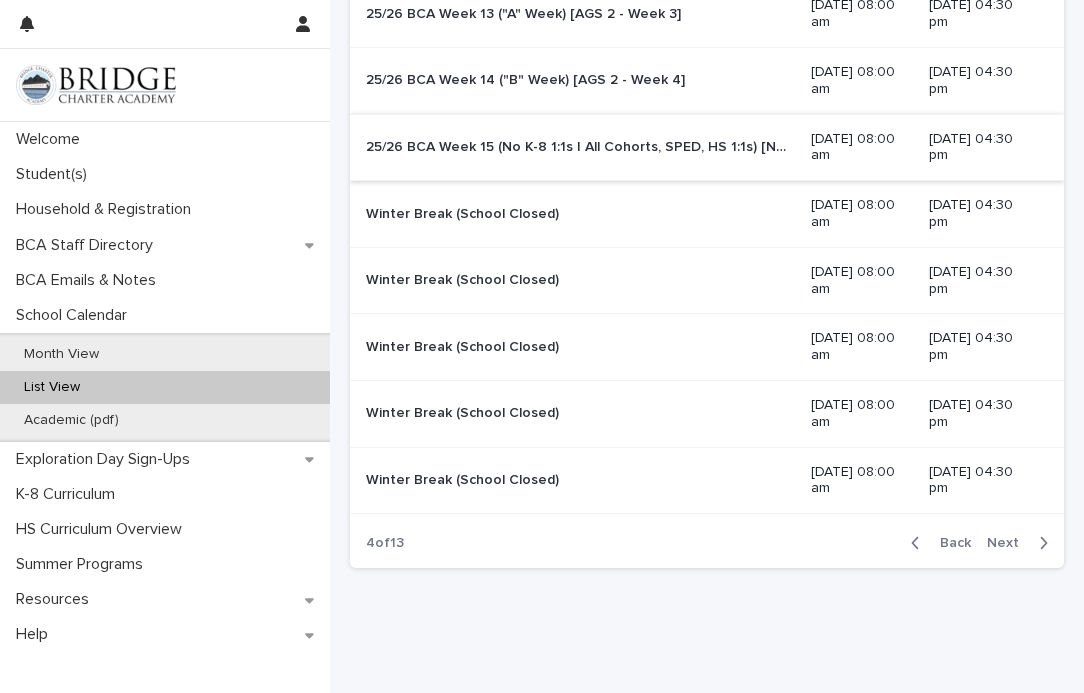 scroll, scrollTop: 526, scrollLeft: 0, axis: vertical 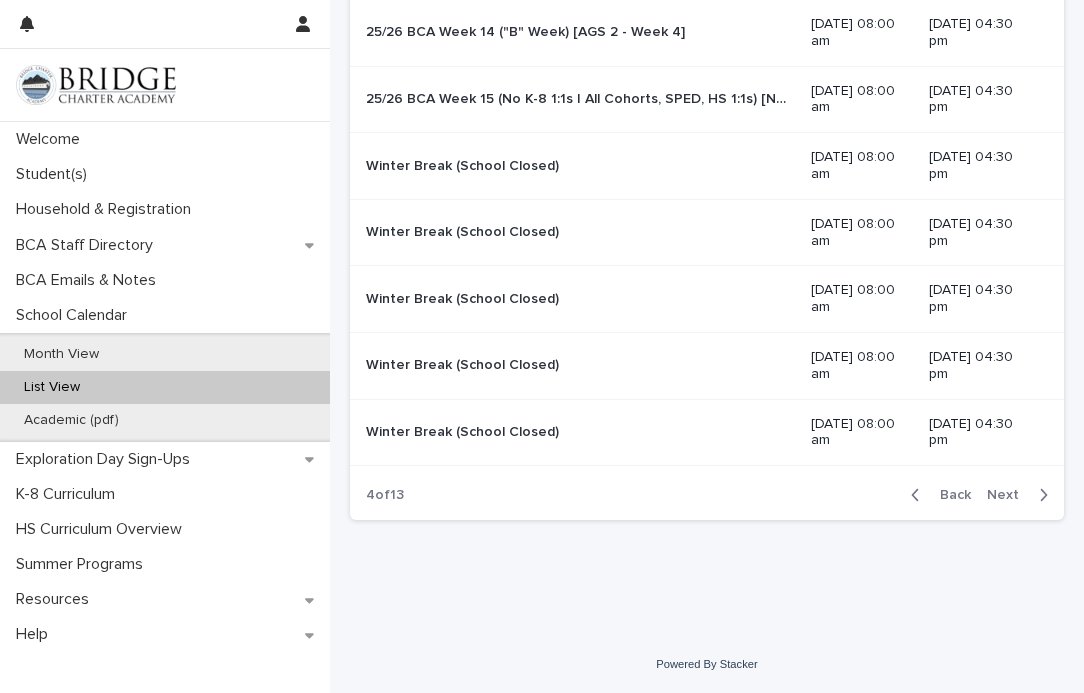 click on "Next" at bounding box center [1009, 495] 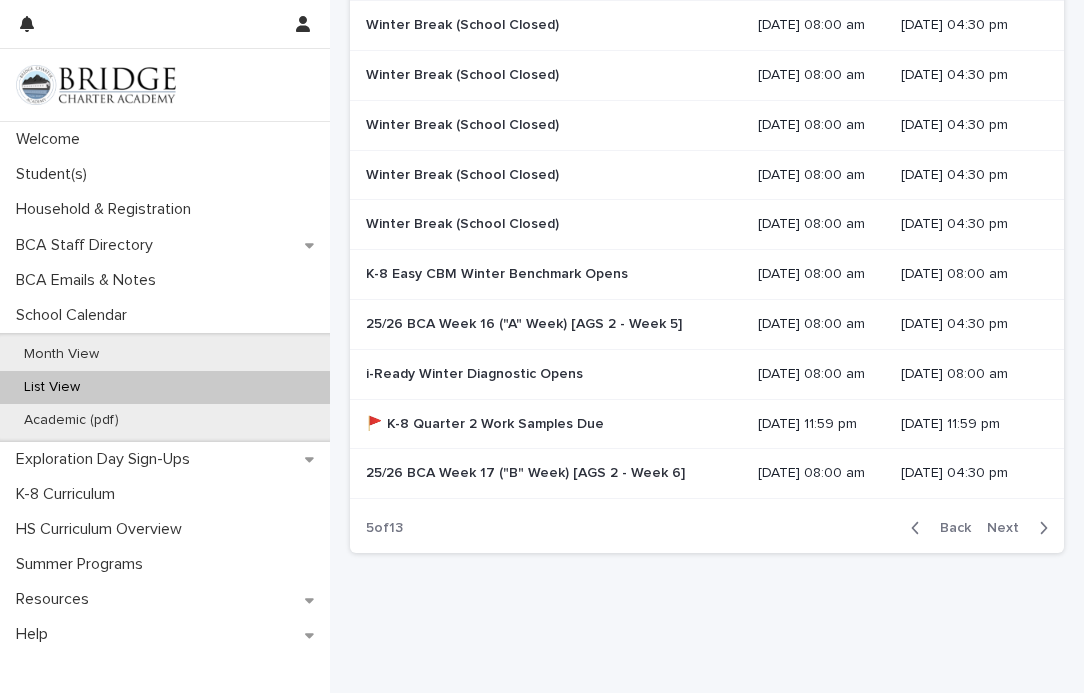 scroll, scrollTop: 329, scrollLeft: 0, axis: vertical 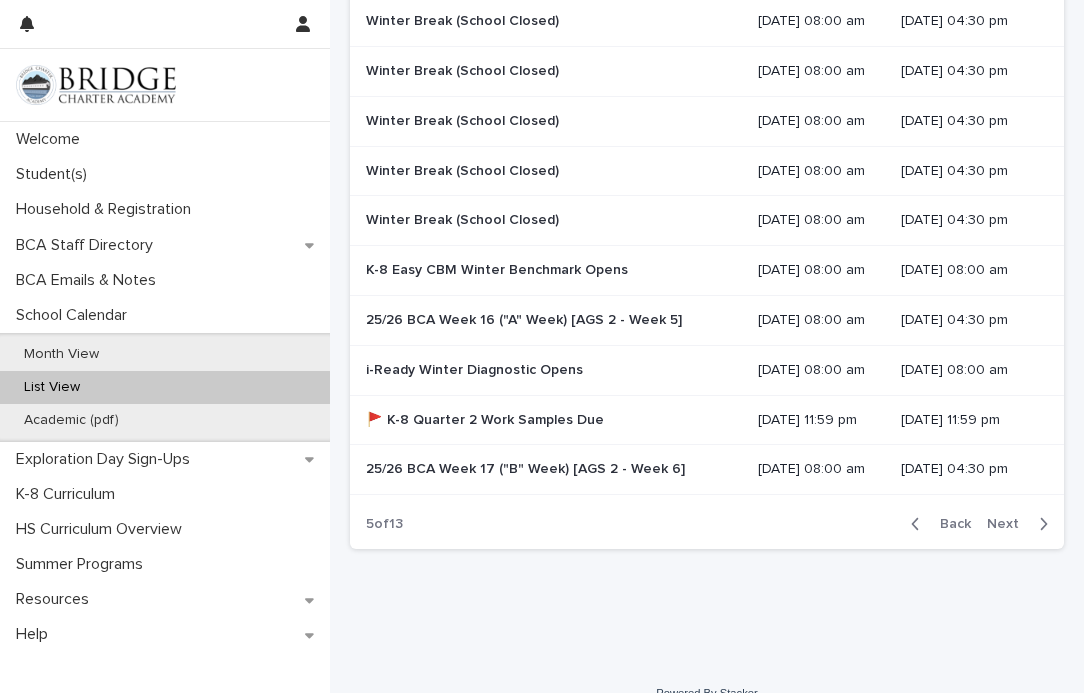 click on "Next" at bounding box center [1009, 524] 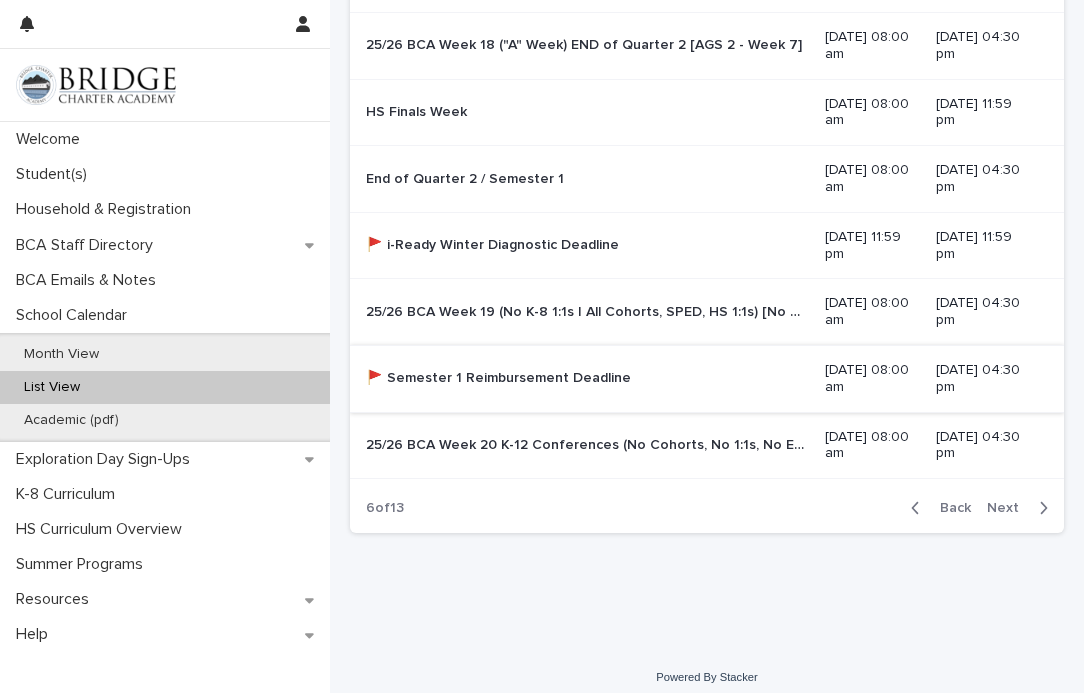scroll, scrollTop: 526, scrollLeft: 0, axis: vertical 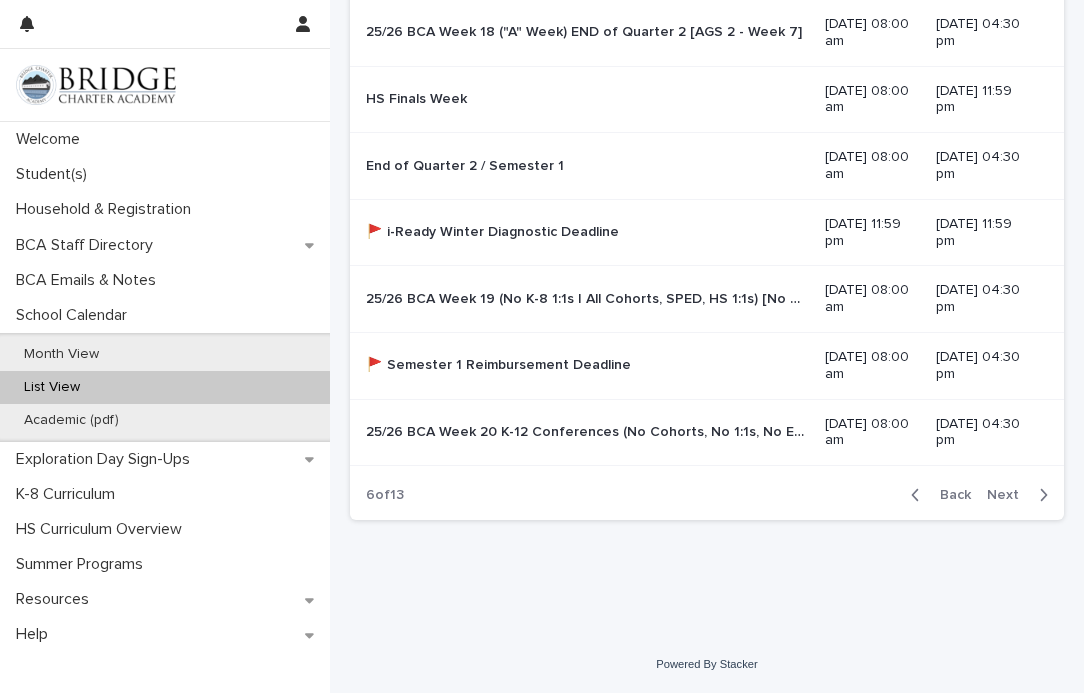 click on "Next" at bounding box center [1009, 495] 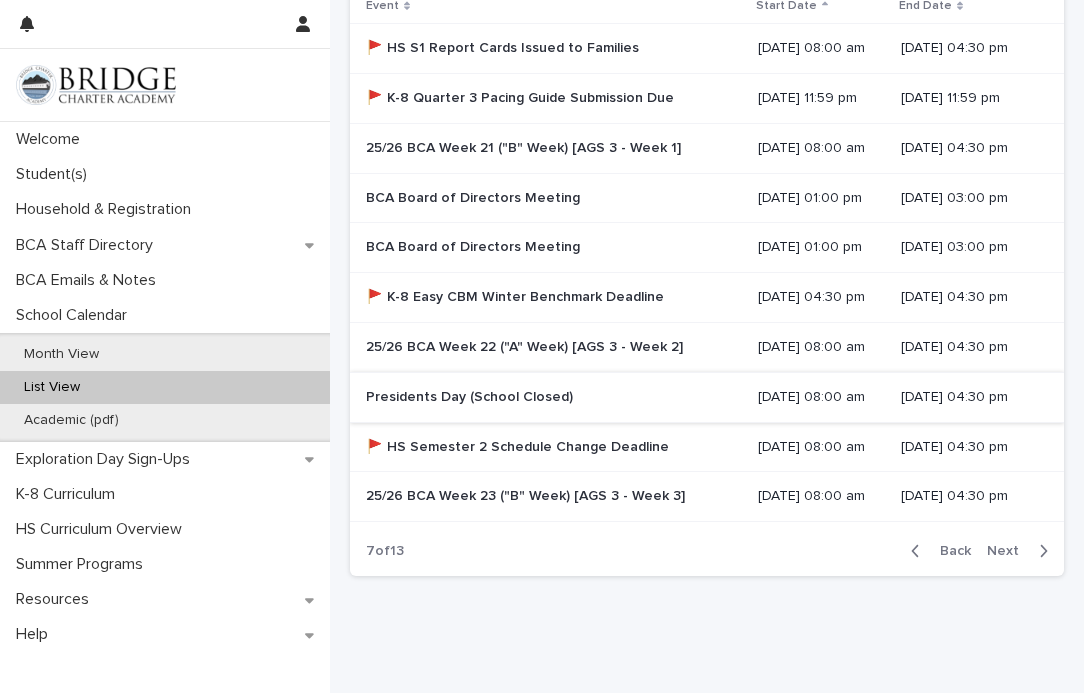 scroll, scrollTop: 349, scrollLeft: 0, axis: vertical 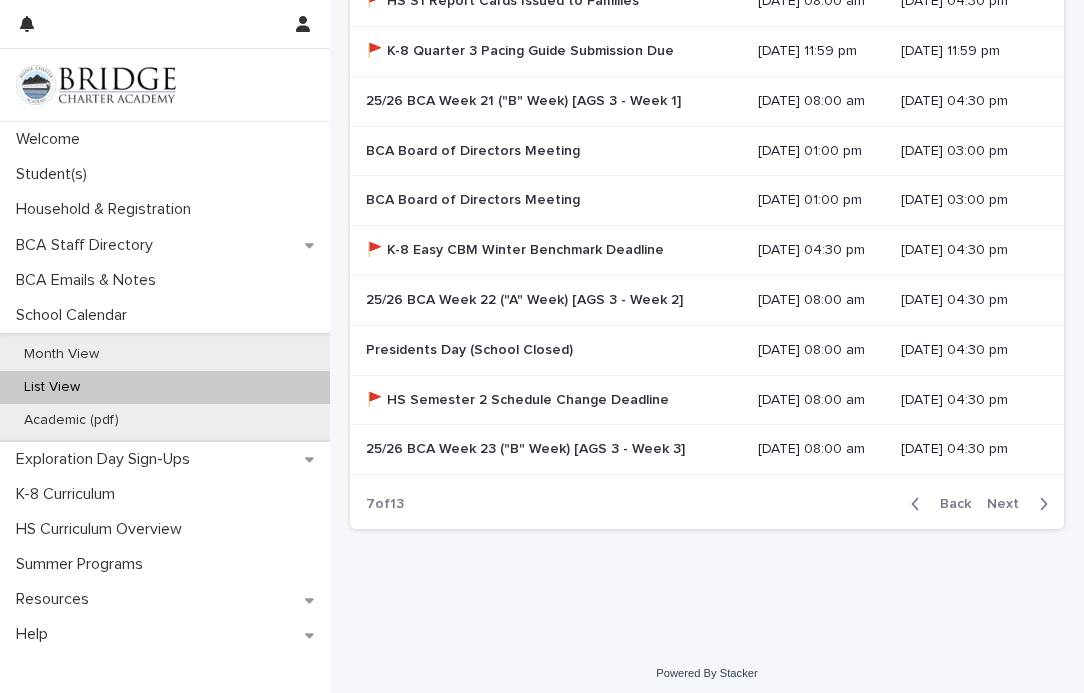 click on "Next" at bounding box center (1009, 504) 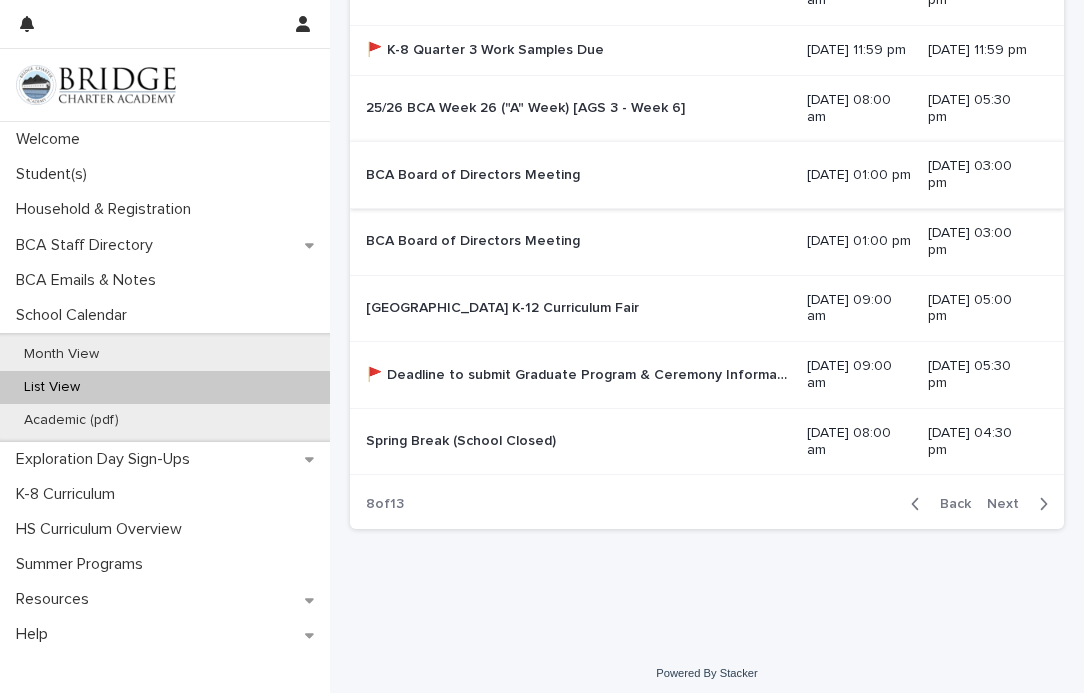 scroll, scrollTop: 502, scrollLeft: 0, axis: vertical 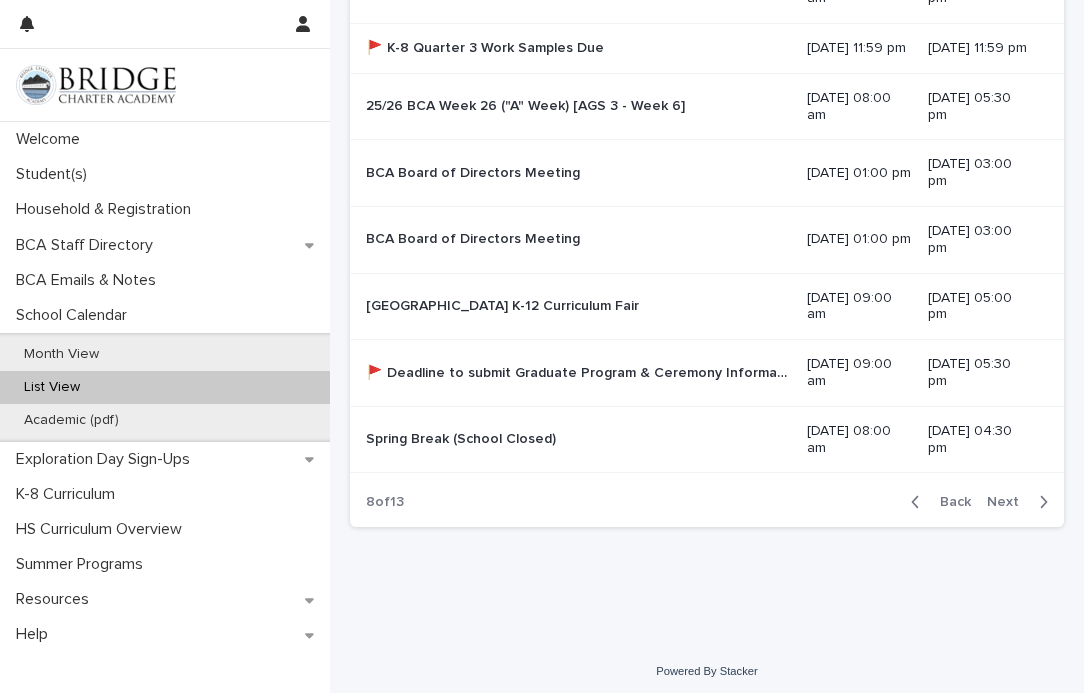 click on "Next" at bounding box center [1009, 502] 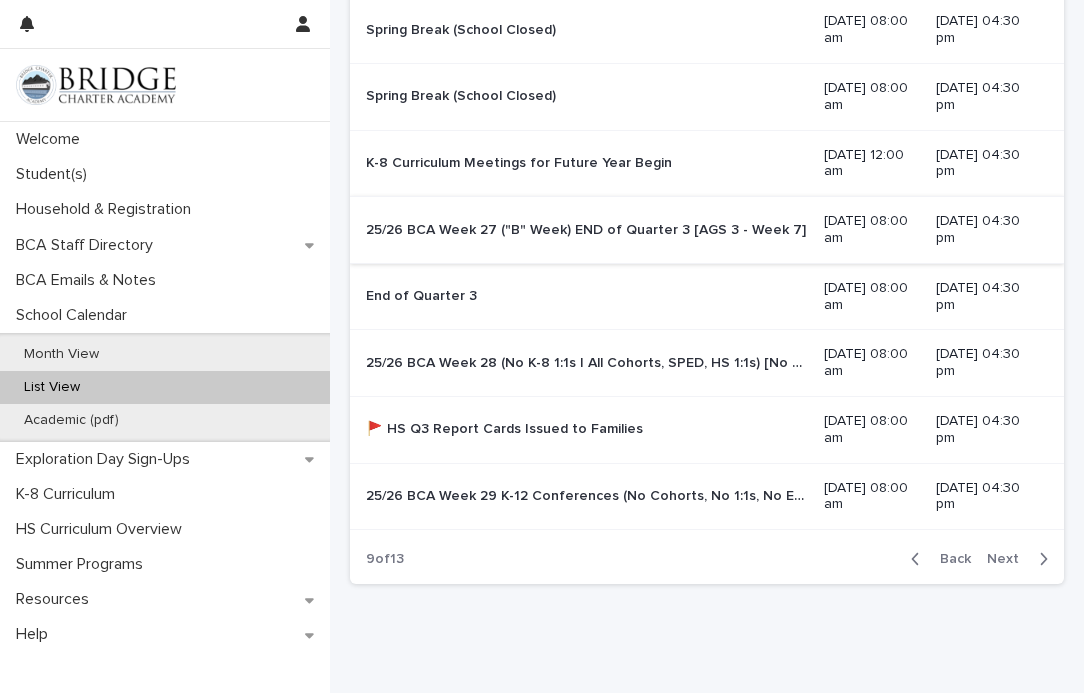 scroll, scrollTop: 466, scrollLeft: 0, axis: vertical 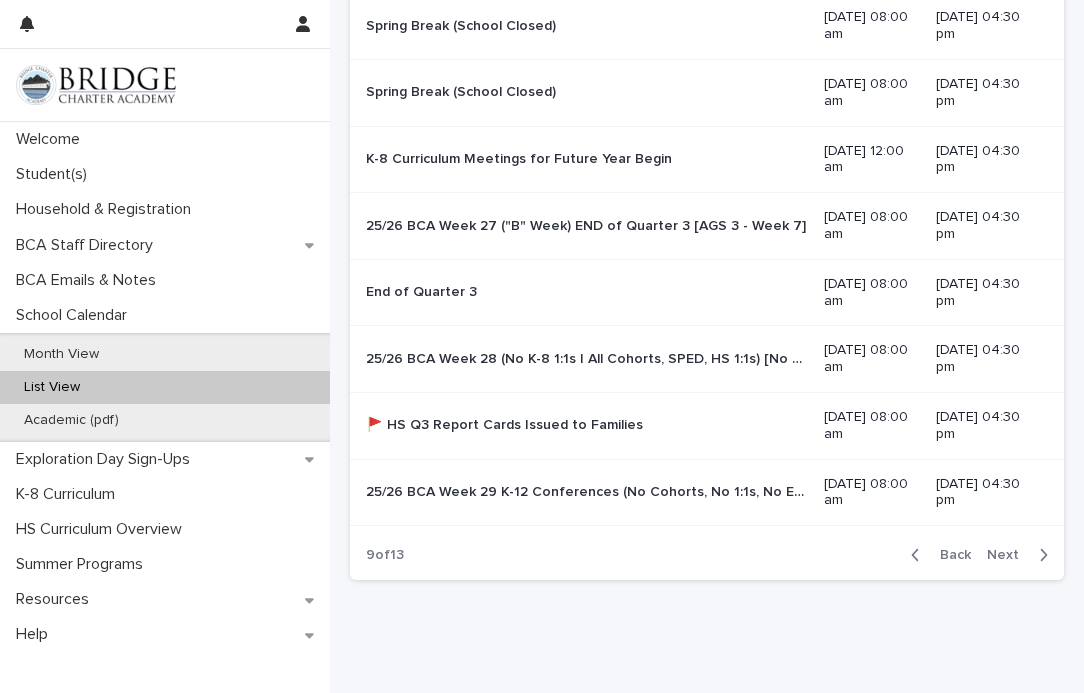 click on "Next" at bounding box center [1009, 555] 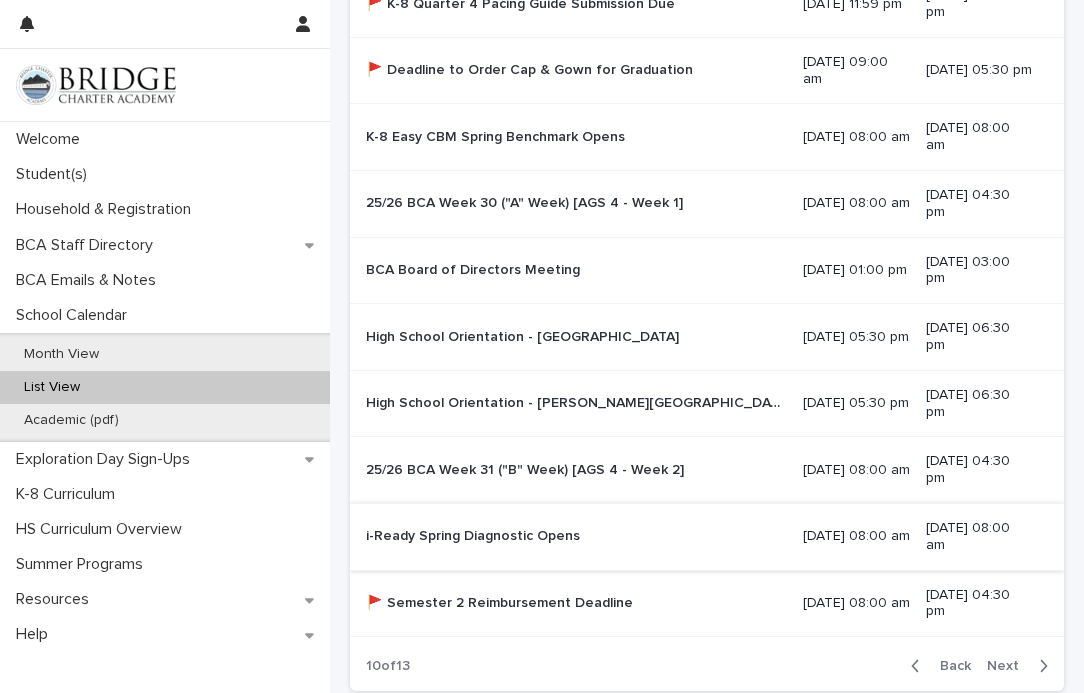scroll, scrollTop: 358, scrollLeft: 0, axis: vertical 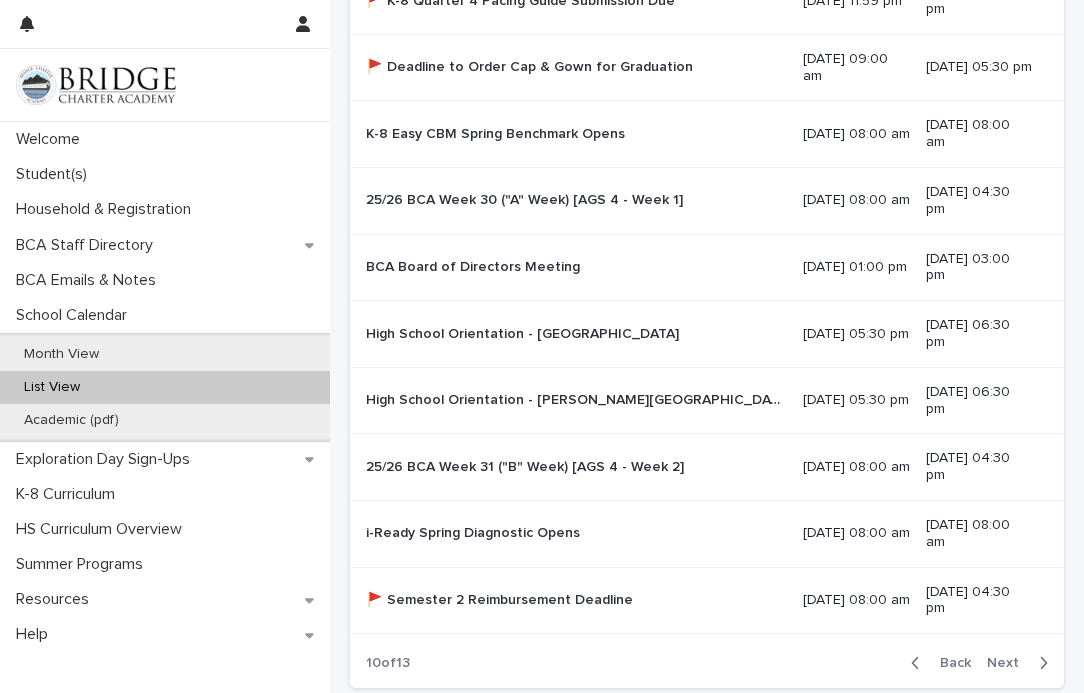click on "Next" at bounding box center (1009, 663) 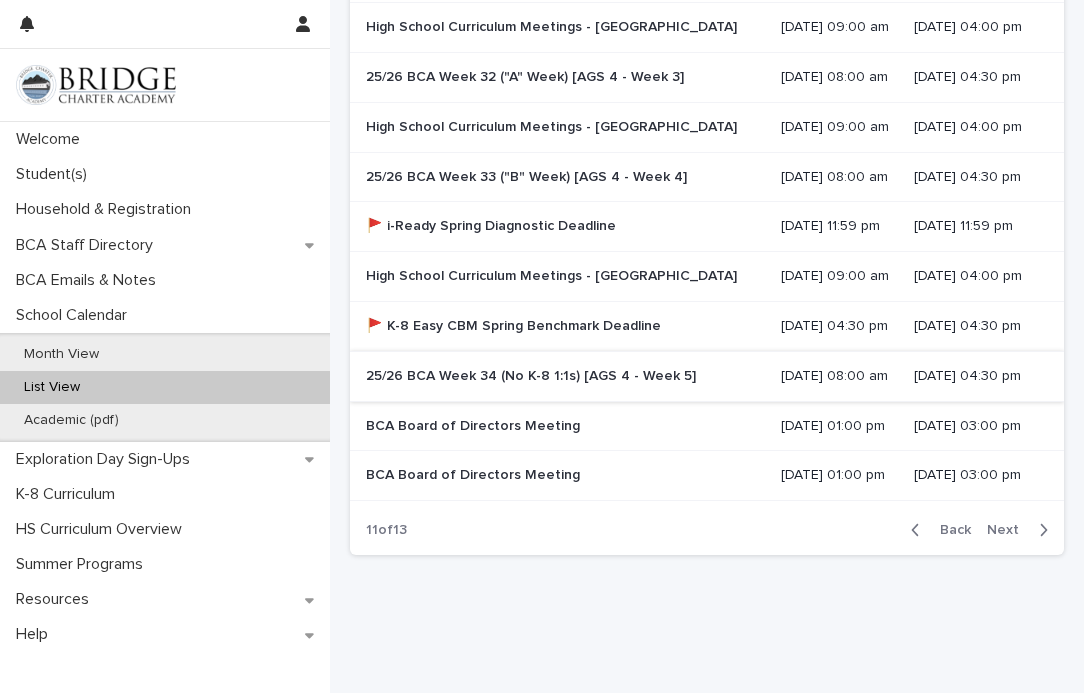 scroll, scrollTop: 324, scrollLeft: 0, axis: vertical 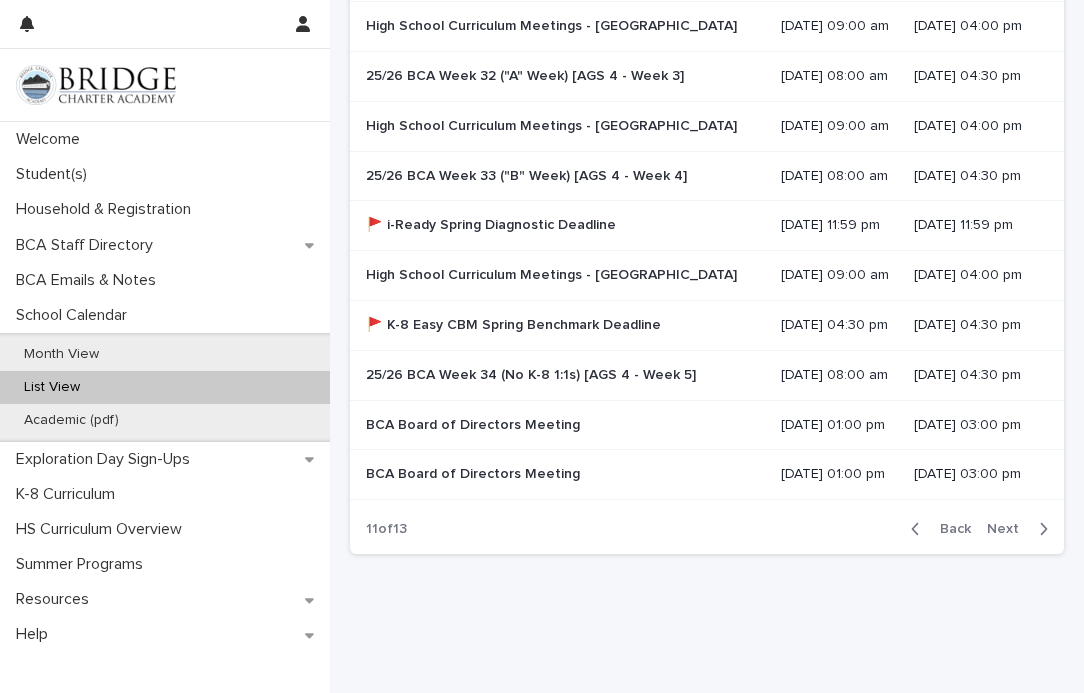 click on "Next" at bounding box center (1009, 529) 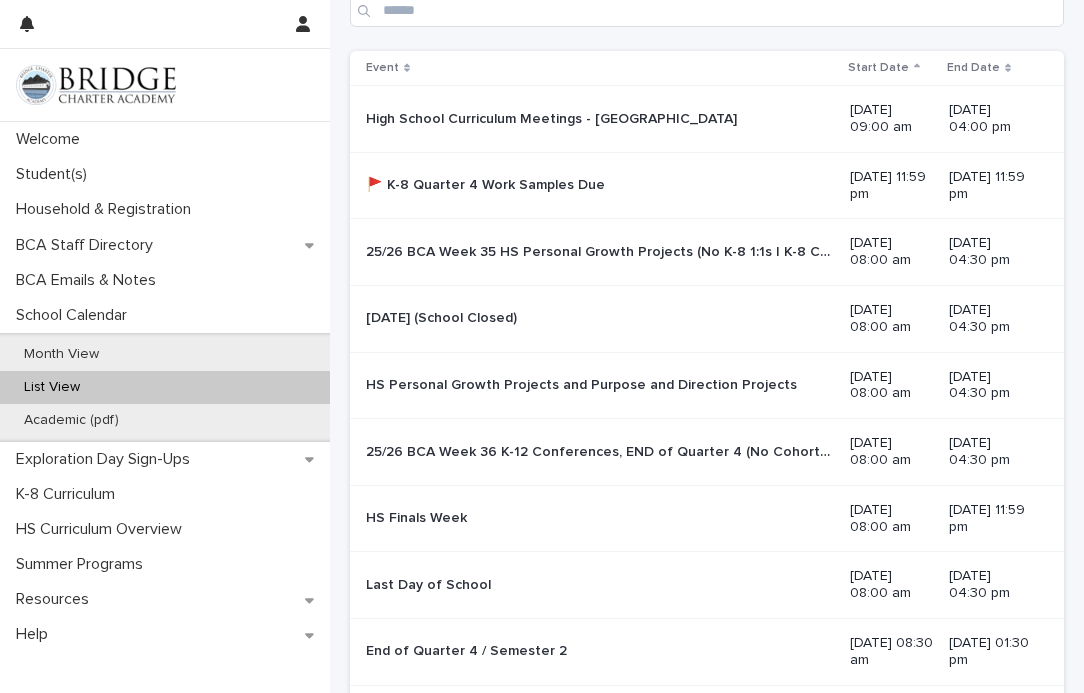 scroll, scrollTop: 204, scrollLeft: 0, axis: vertical 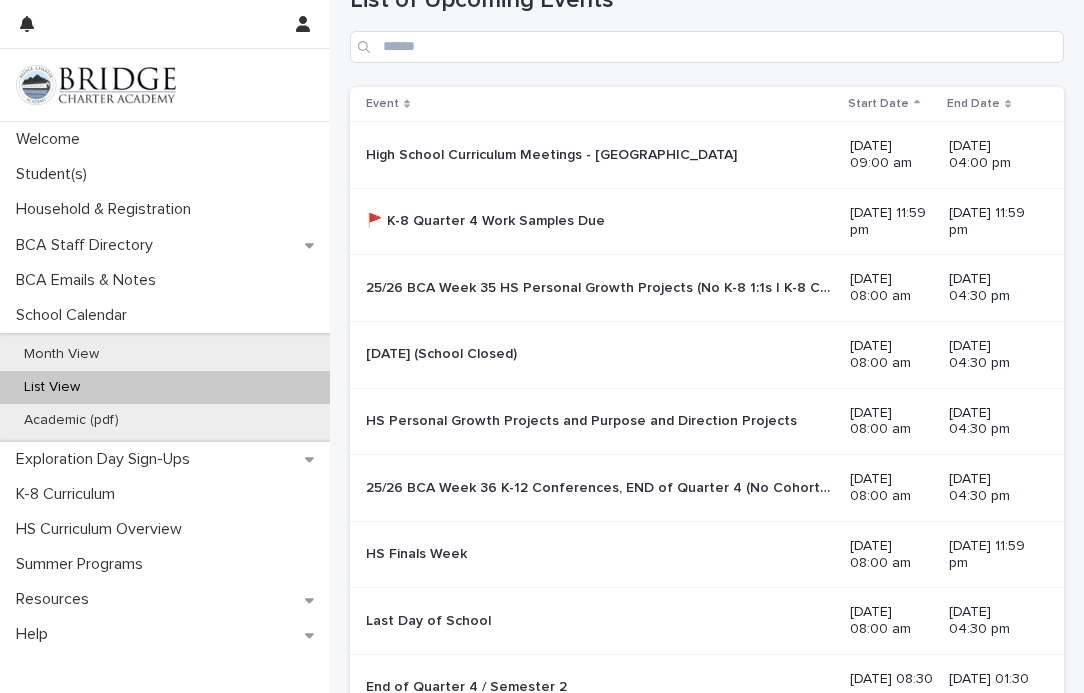 click on "25/26 BCA Week 35 HS Personal Growth Projects  (No K-8 1:1s | K-8 Cohorts, SPED, HS 1:1s) [AGS 4 - Assessments]" at bounding box center [602, 286] 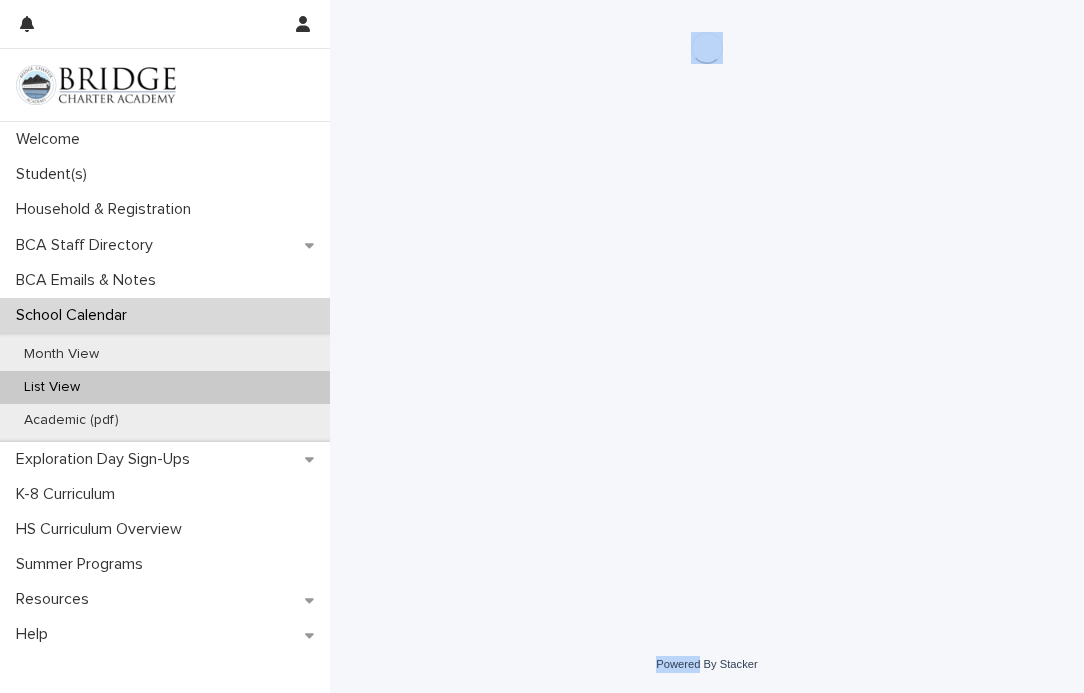 scroll, scrollTop: 0, scrollLeft: 0, axis: both 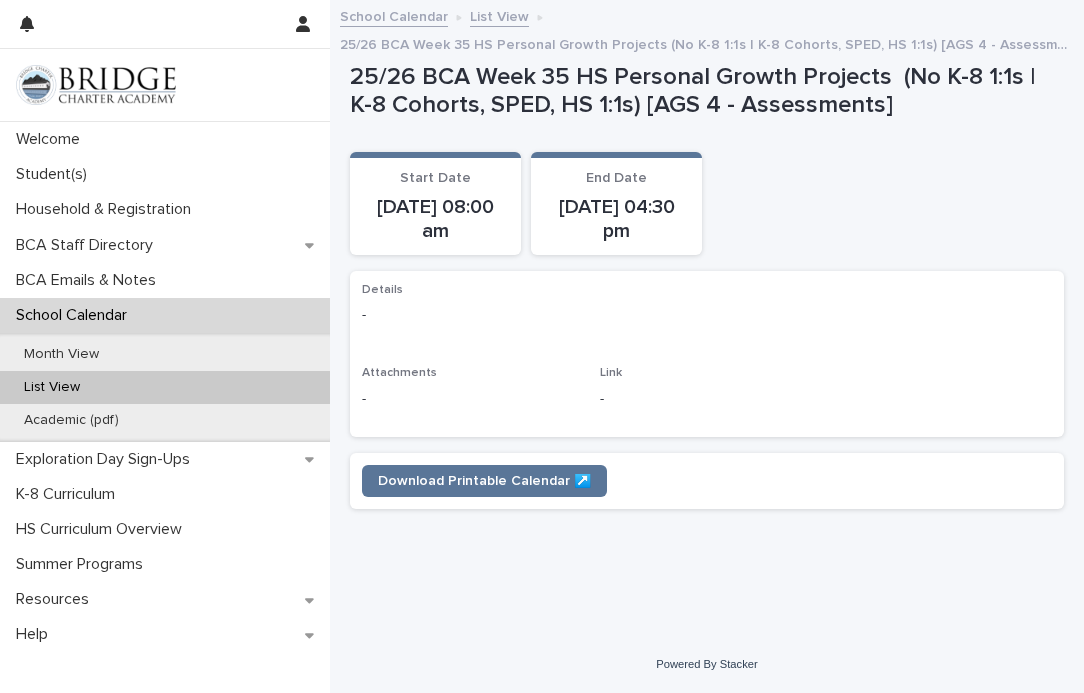 click on "Start Date [DATE] 08:00 am End Date [DATE] 04:30 pm" at bounding box center (707, 203) 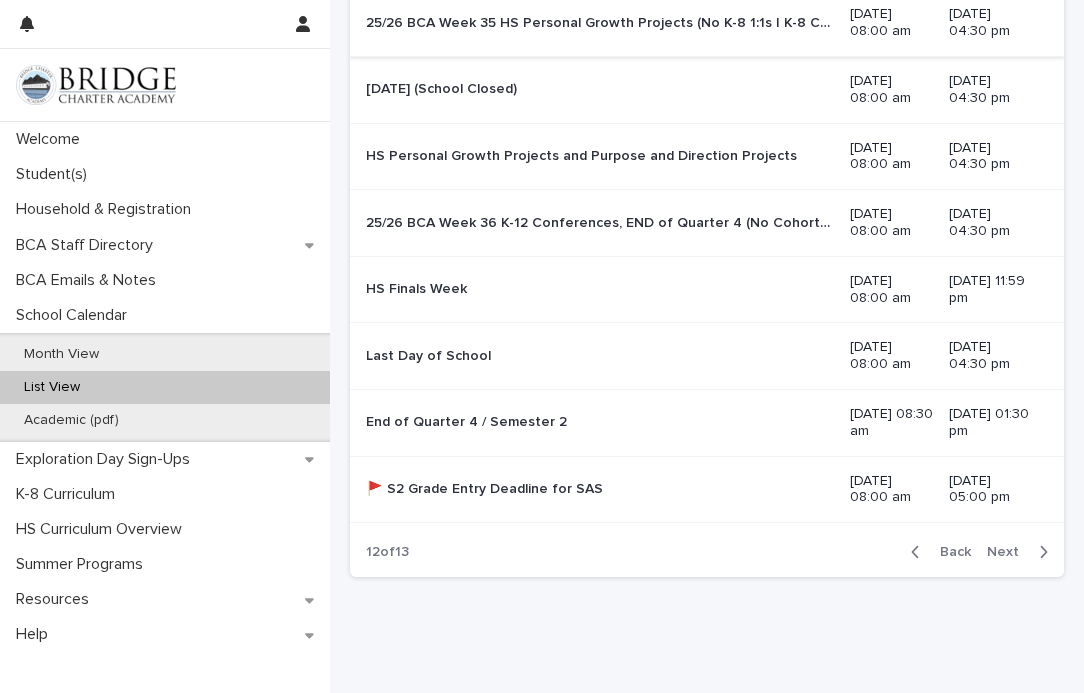 scroll, scrollTop: 477, scrollLeft: 0, axis: vertical 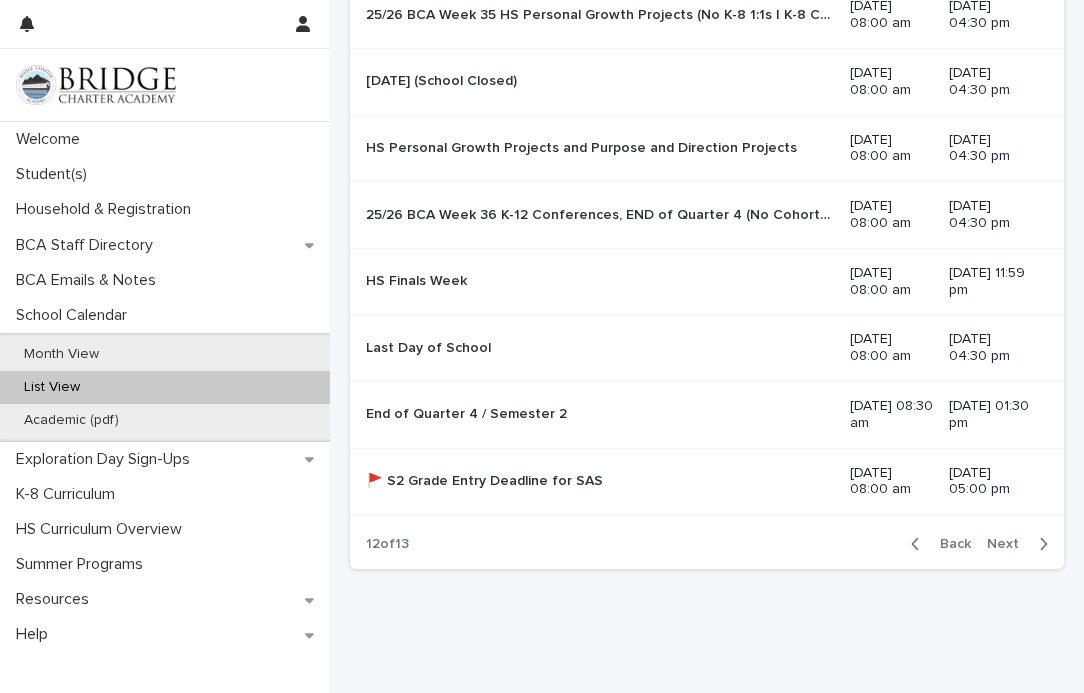 click on "25/26 BCA Week 36 K-12 Conferences, END of Quarter 4  (No Cohorts, No 1:1s, No ELD) [No AGS]" at bounding box center (602, 213) 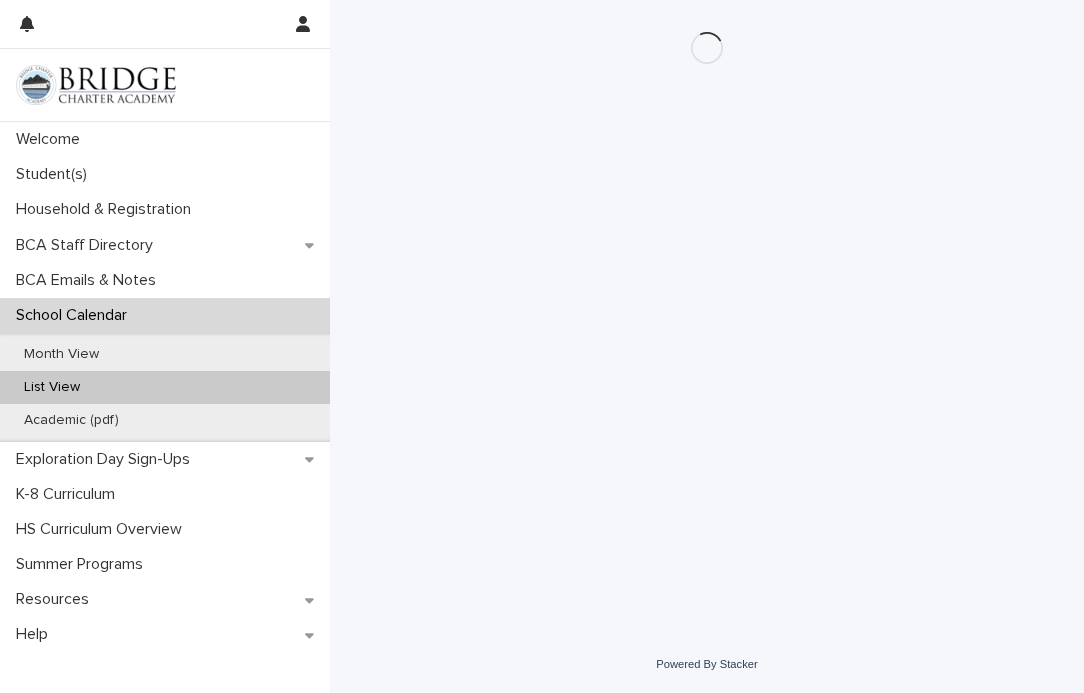 scroll, scrollTop: 0, scrollLeft: 0, axis: both 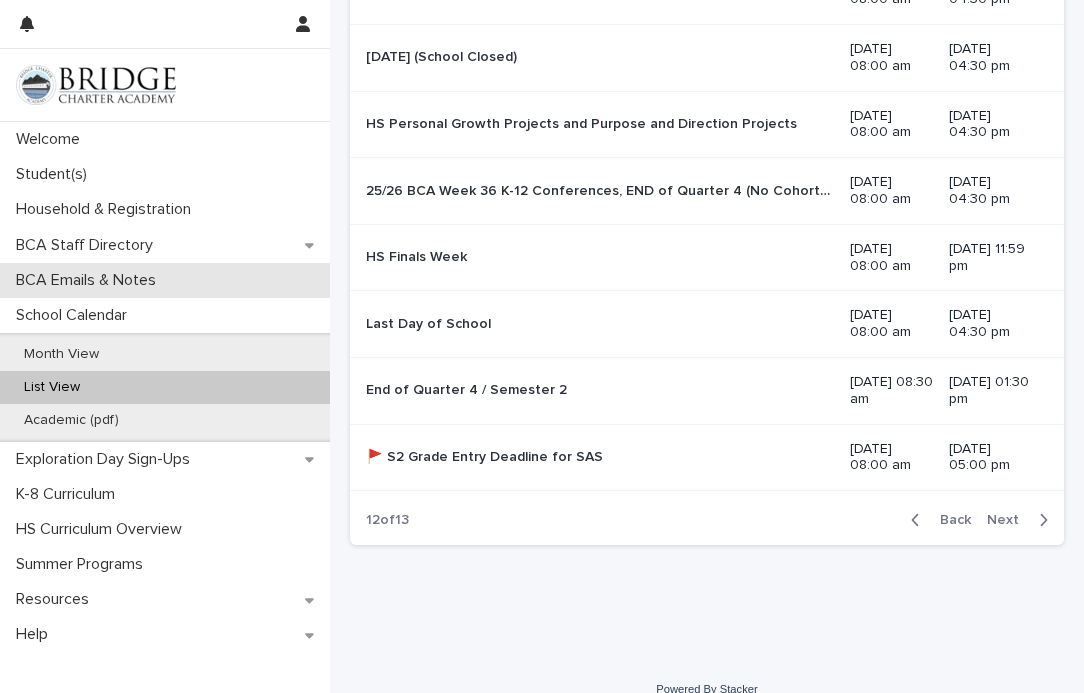 click on "BCA Emails & Notes" at bounding box center (90, 280) 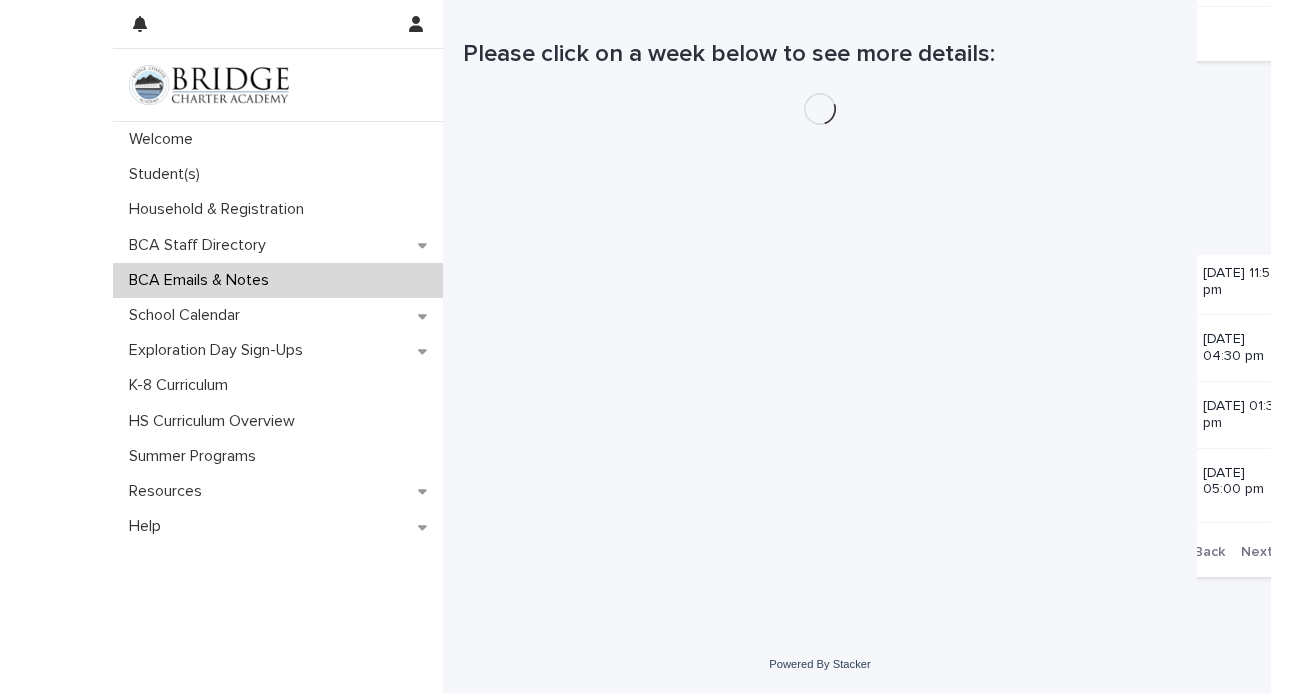scroll, scrollTop: 0, scrollLeft: 0, axis: both 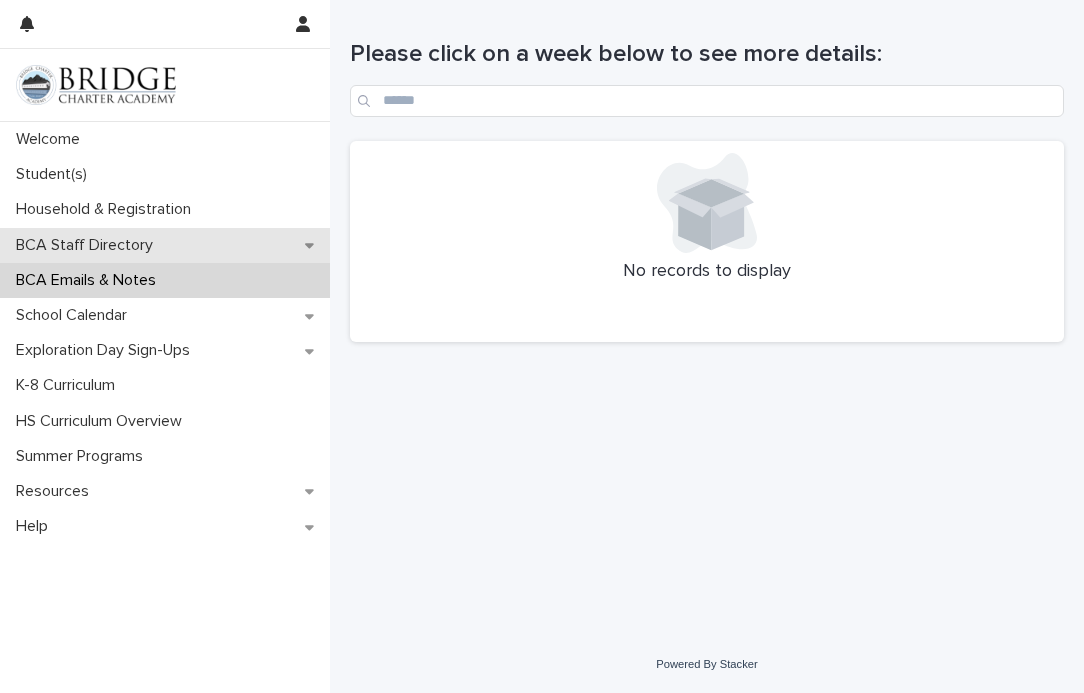 click on "BCA Staff Directory" at bounding box center (165, 245) 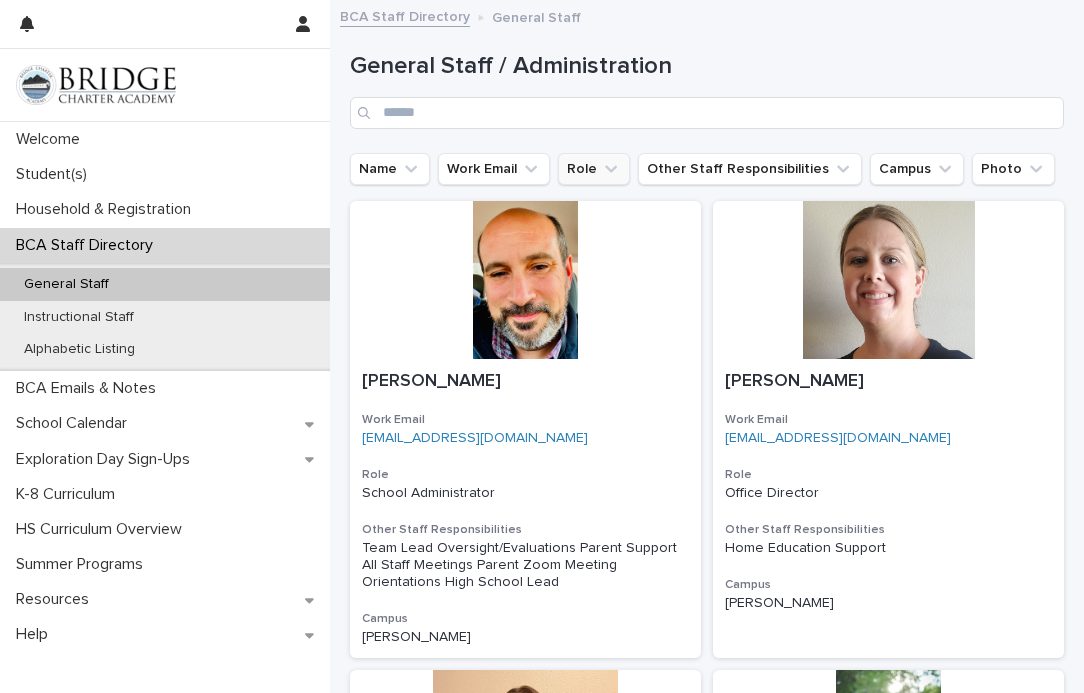 click on "Role" at bounding box center [594, 169] 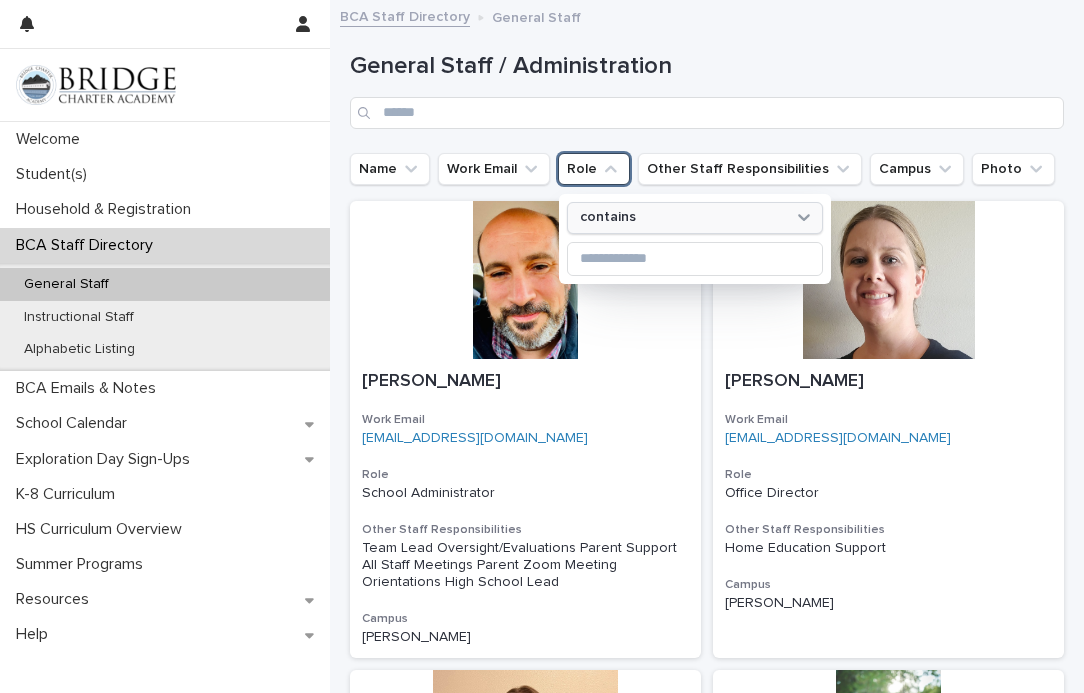 click on "contains" at bounding box center [682, 217] 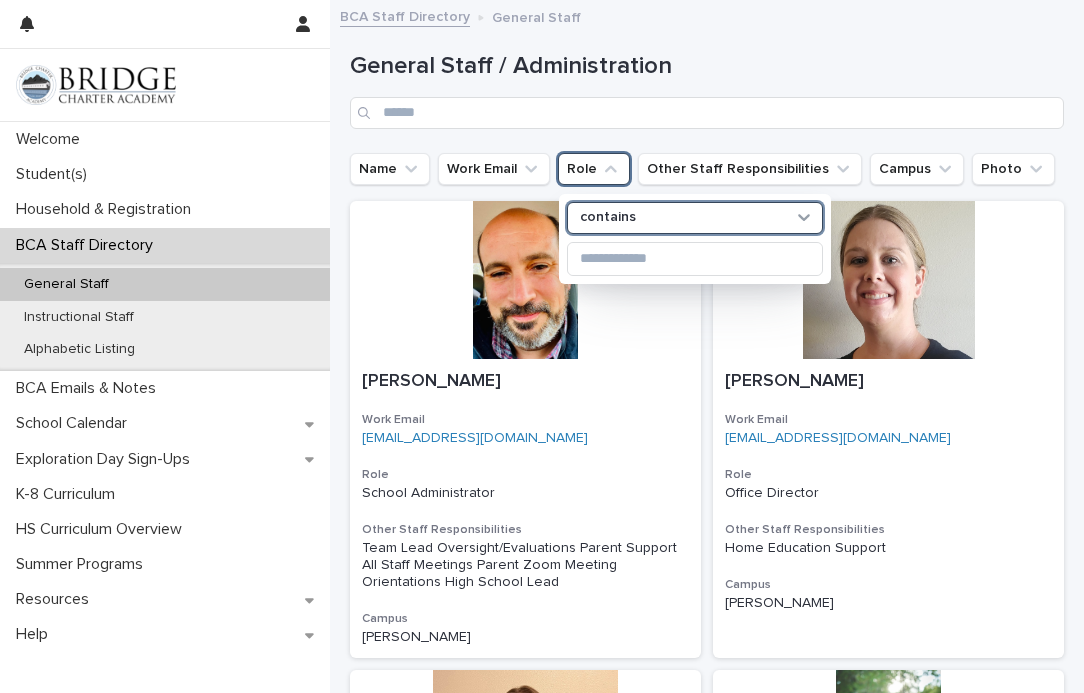 click on "contains" at bounding box center (682, 217) 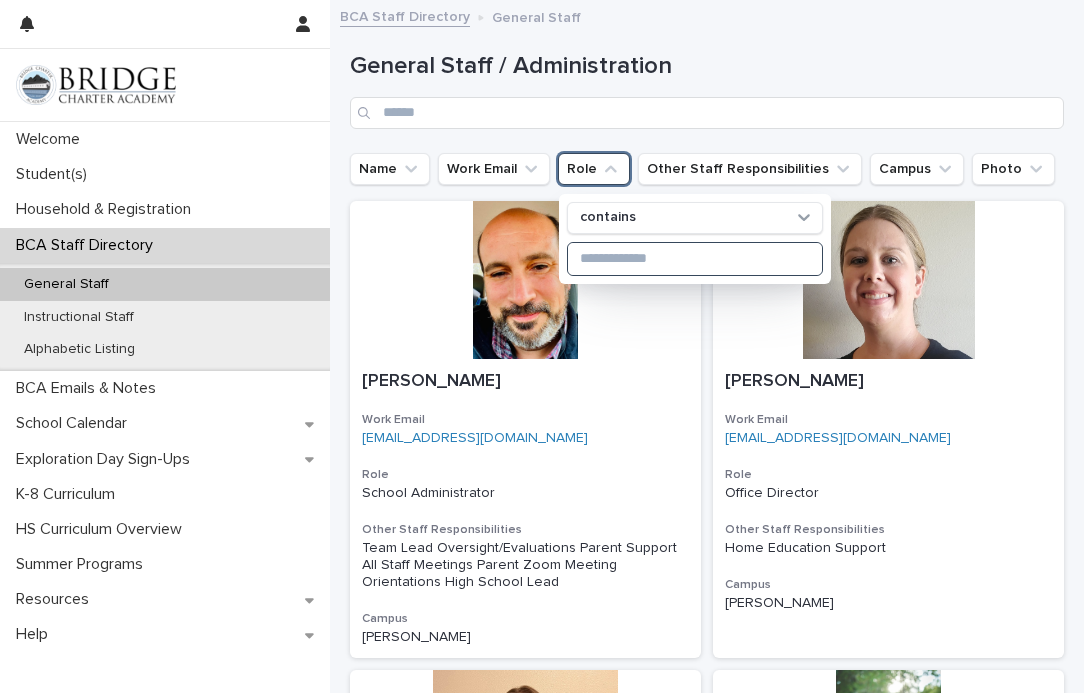 click at bounding box center (695, 259) 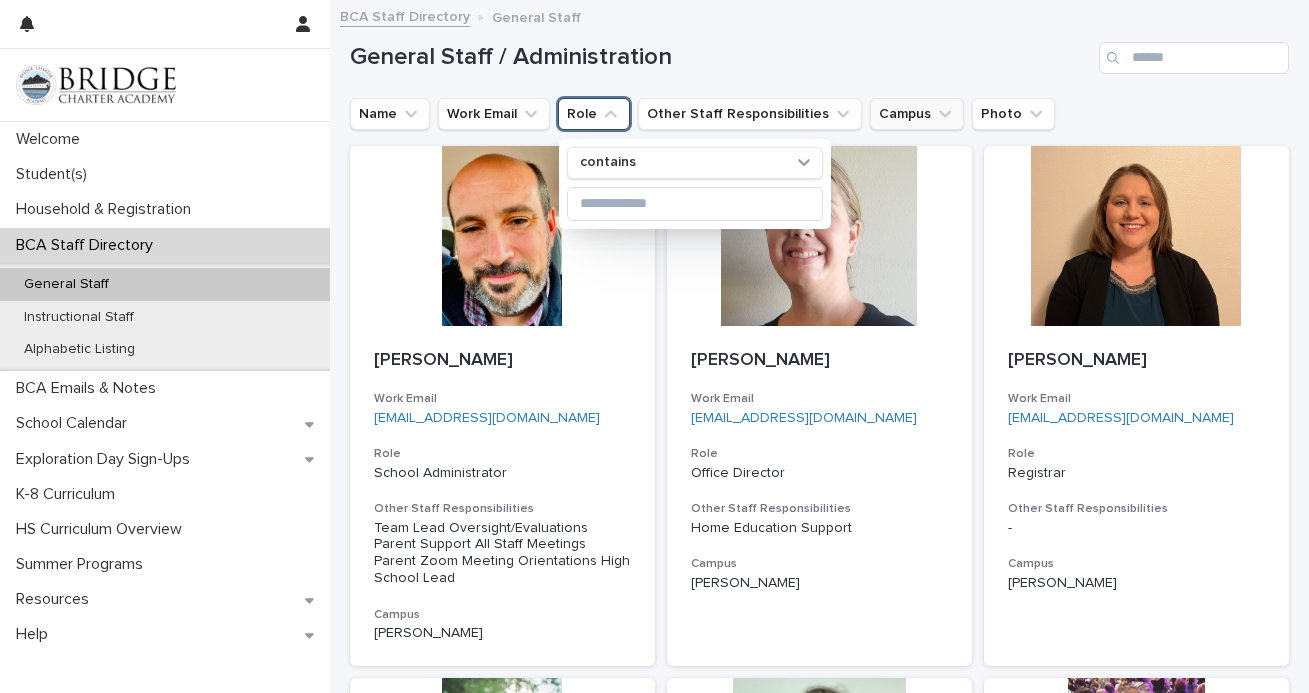 click on "Campus" at bounding box center (917, 114) 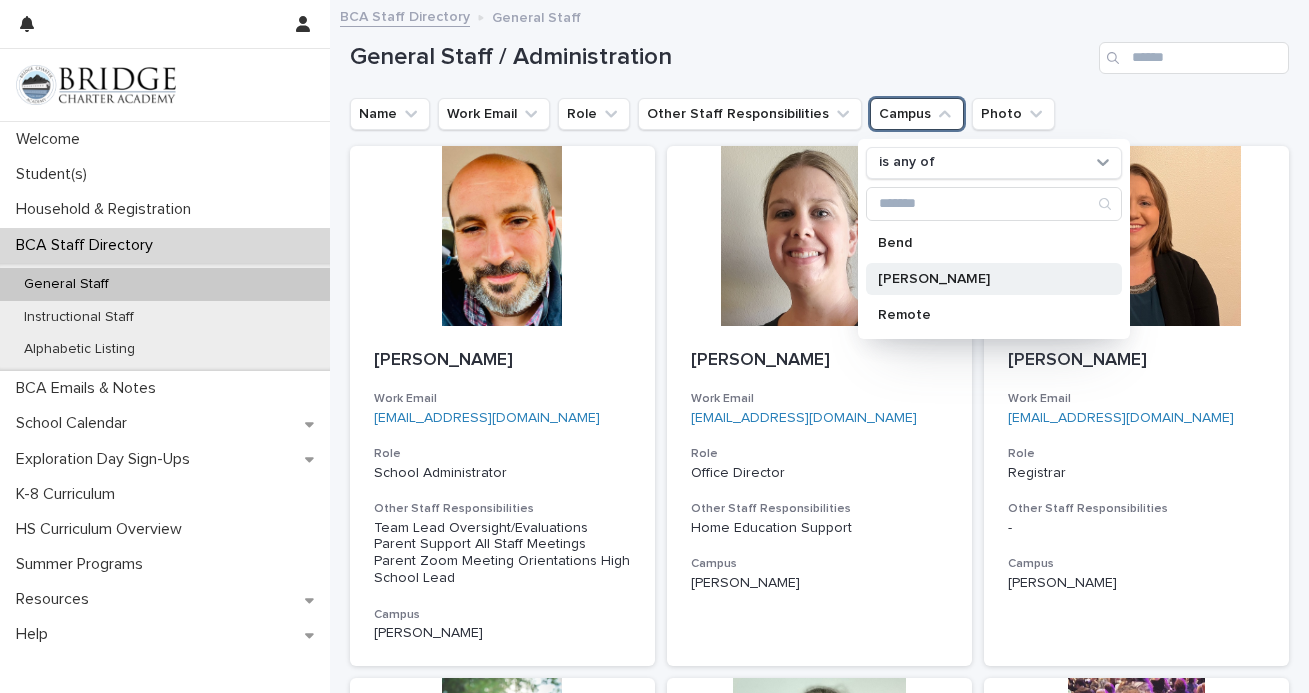 click on "[PERSON_NAME]" at bounding box center (984, 279) 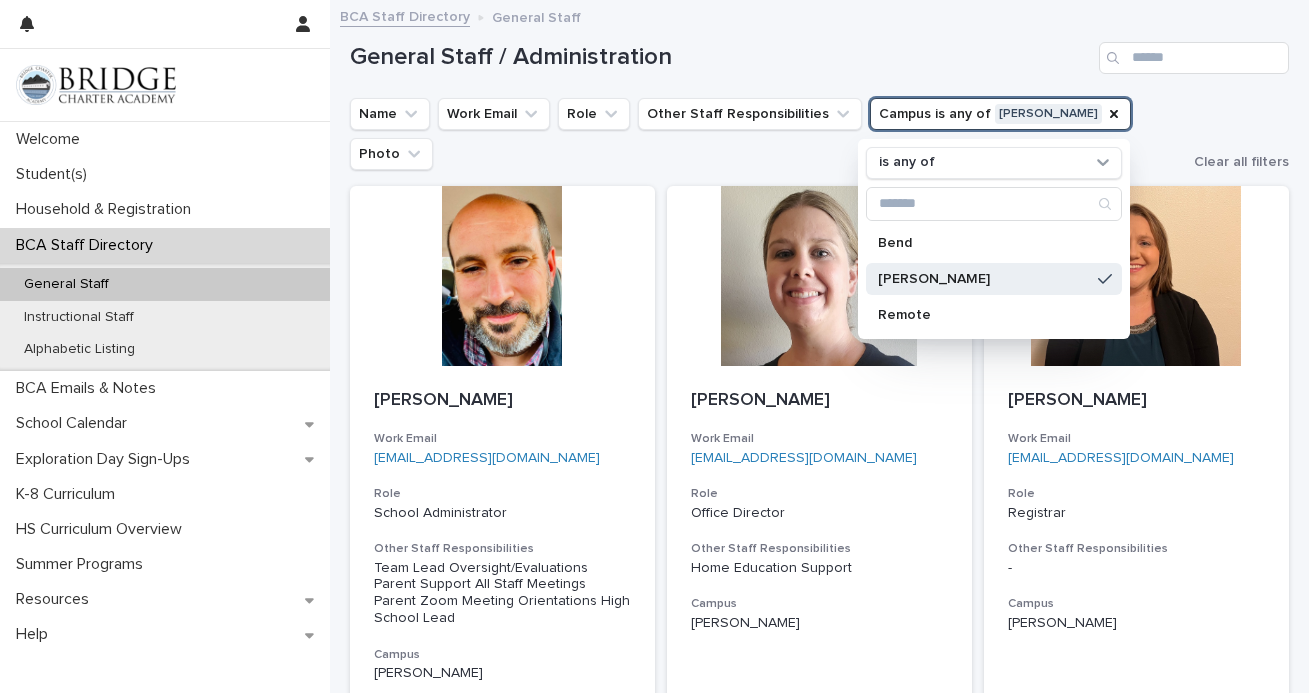 click on "General Staff / Administration" at bounding box center (720, 57) 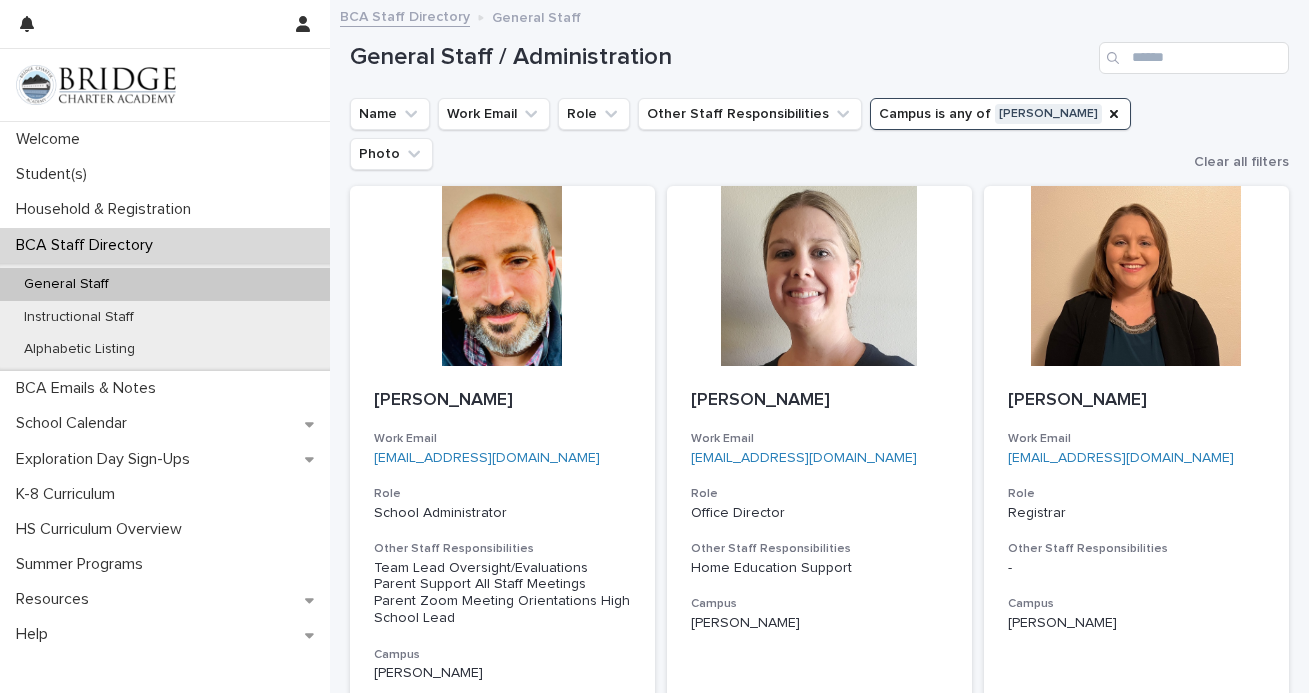 click on "General Staff / Administration" at bounding box center [819, 50] 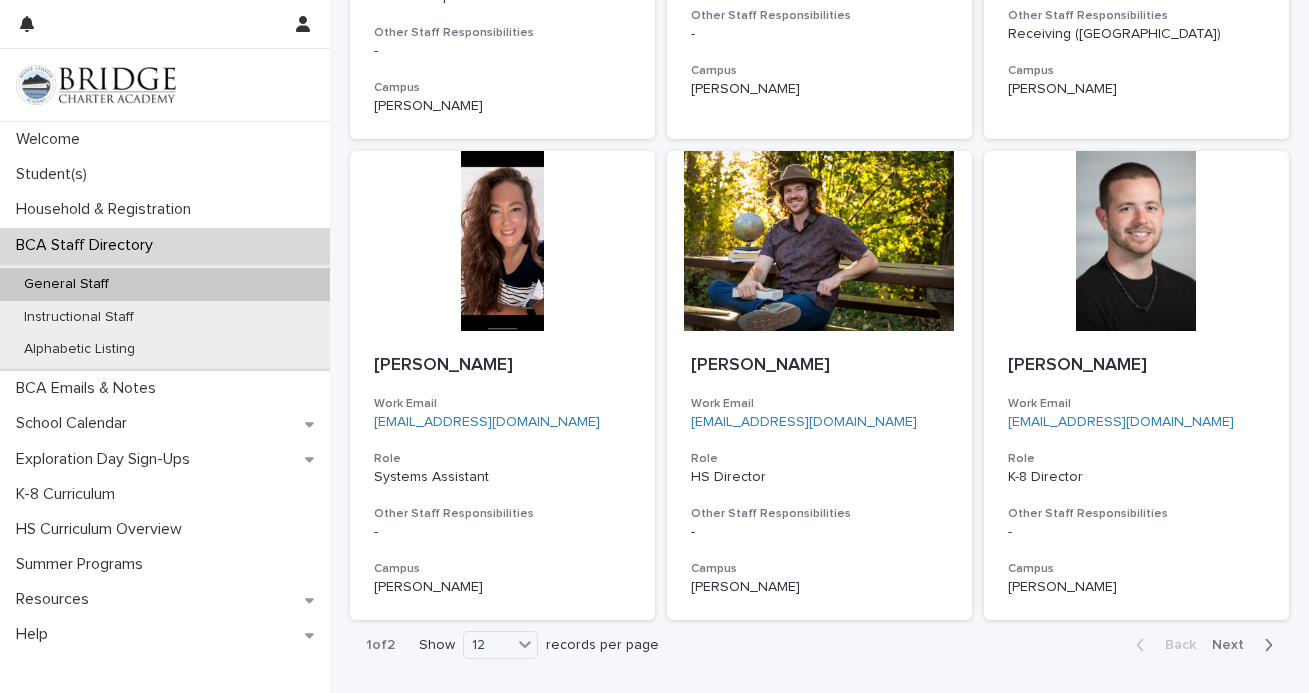 scroll, scrollTop: 1692, scrollLeft: 0, axis: vertical 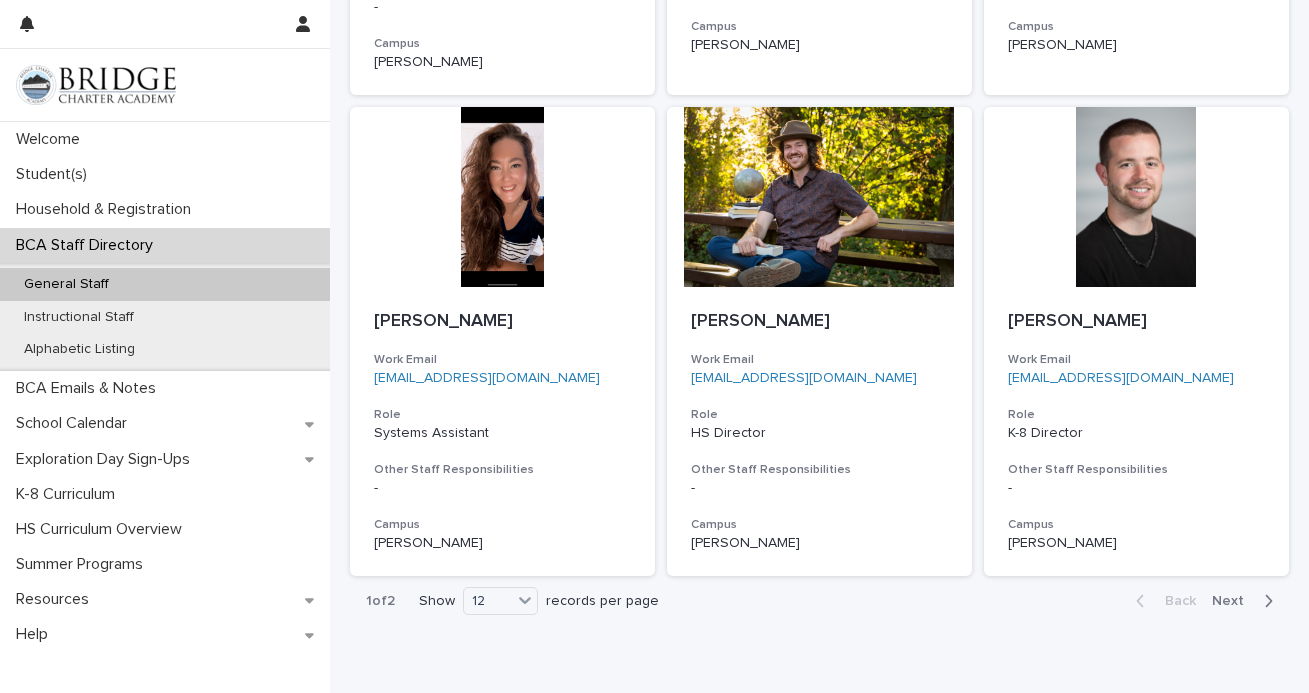 click on "Next" at bounding box center [1246, 601] 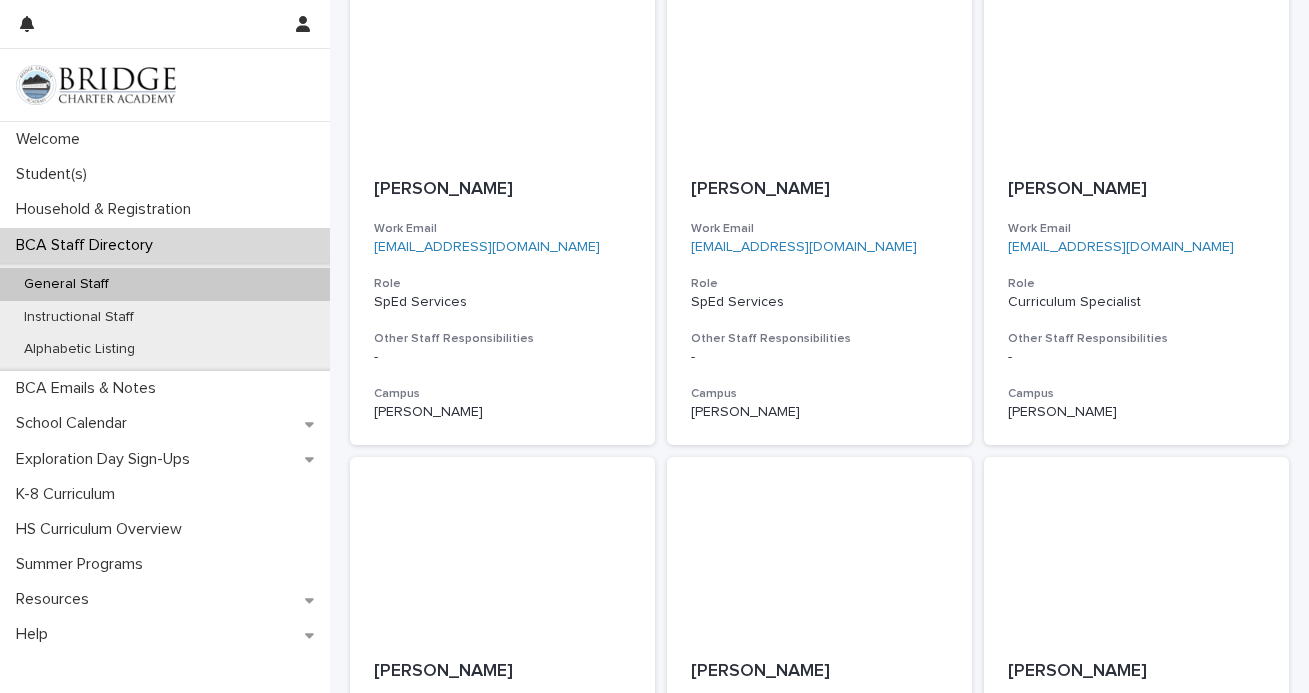 scroll, scrollTop: 0, scrollLeft: 0, axis: both 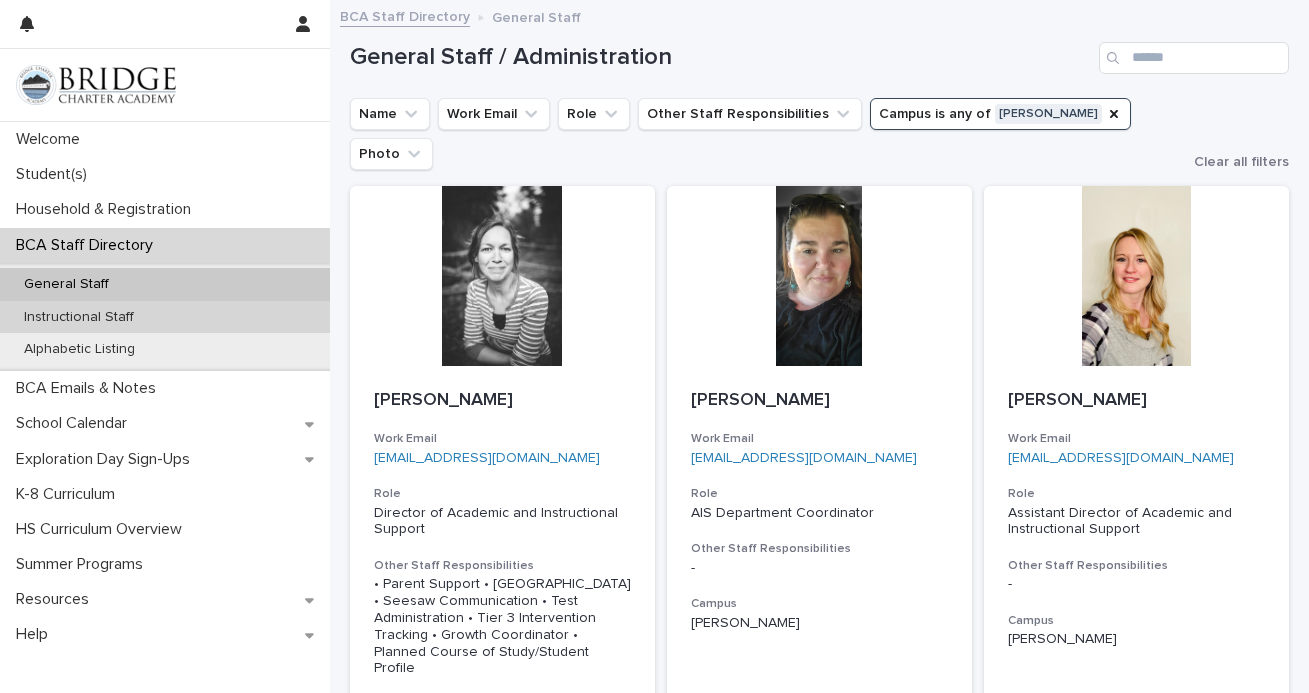 click on "Instructional Staff" at bounding box center (79, 317) 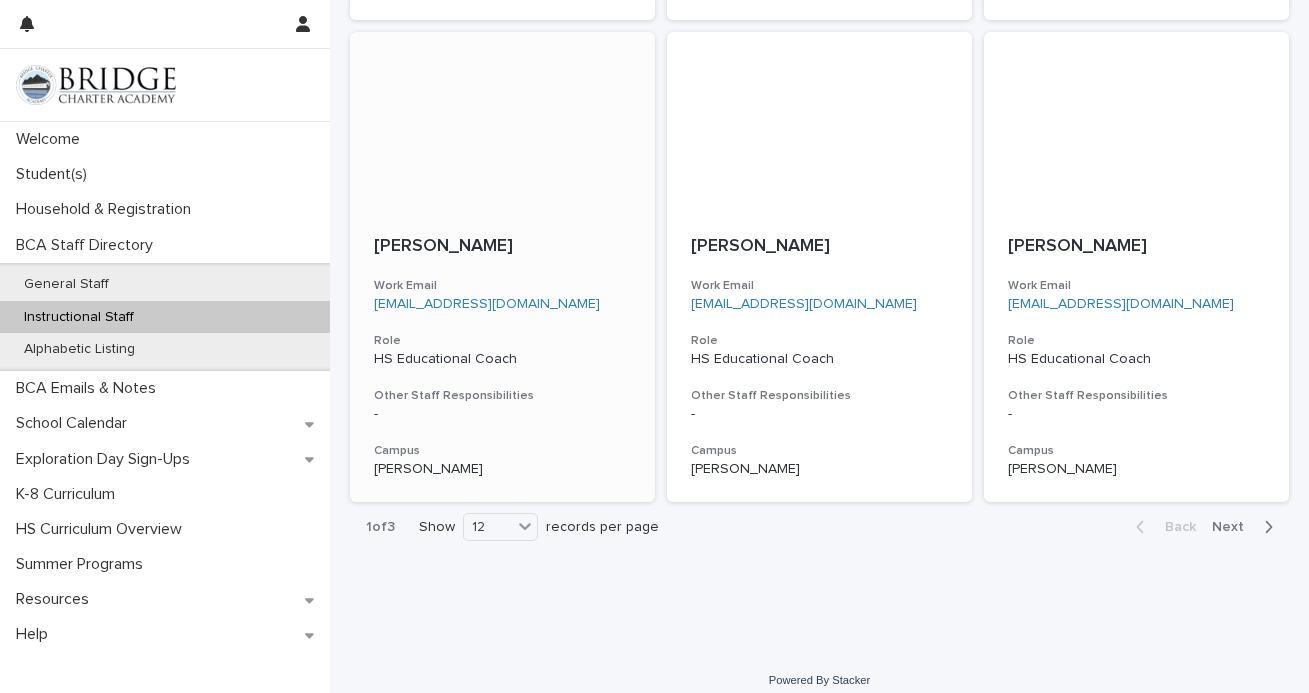 scroll, scrollTop: 1658, scrollLeft: 0, axis: vertical 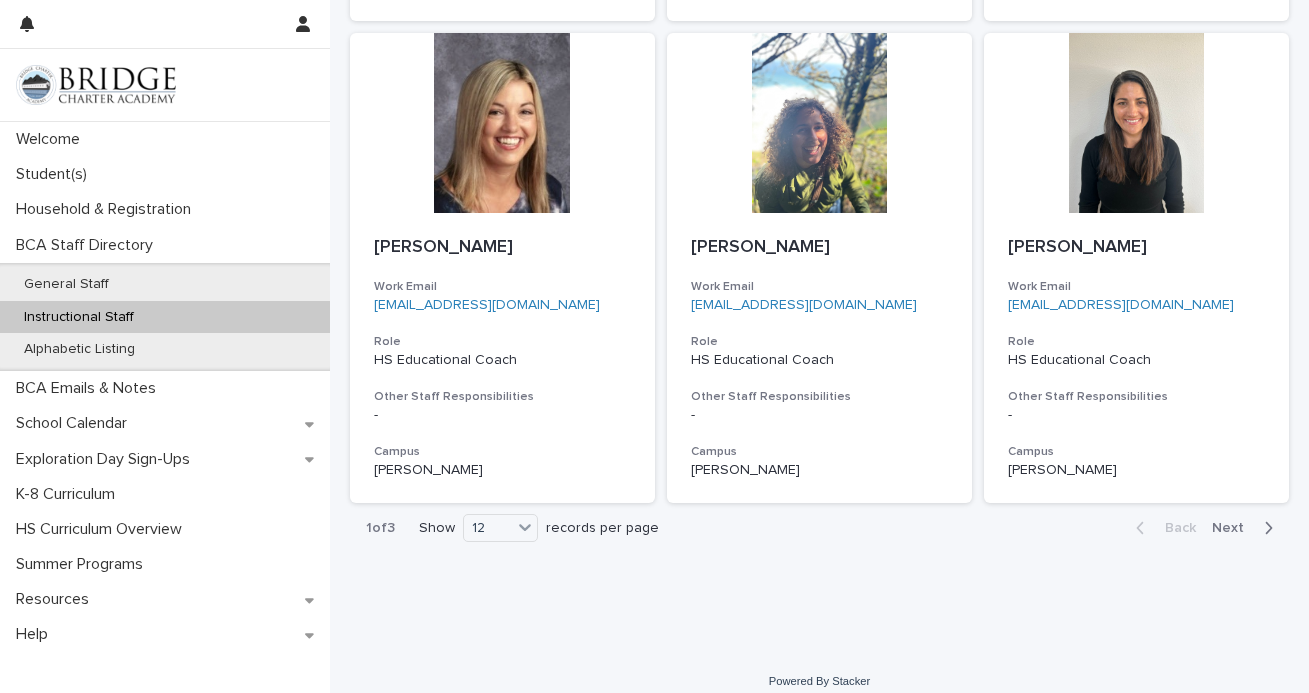 click on "Next" at bounding box center (1246, 528) 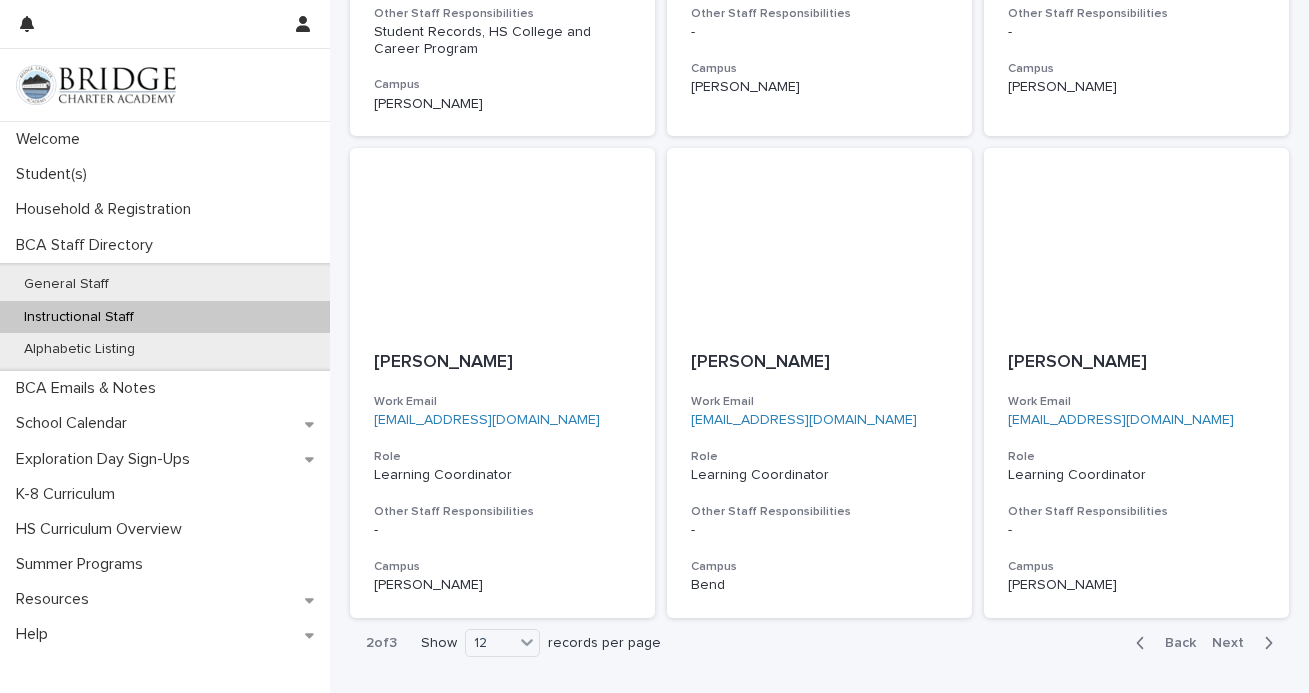 scroll, scrollTop: 1592, scrollLeft: 0, axis: vertical 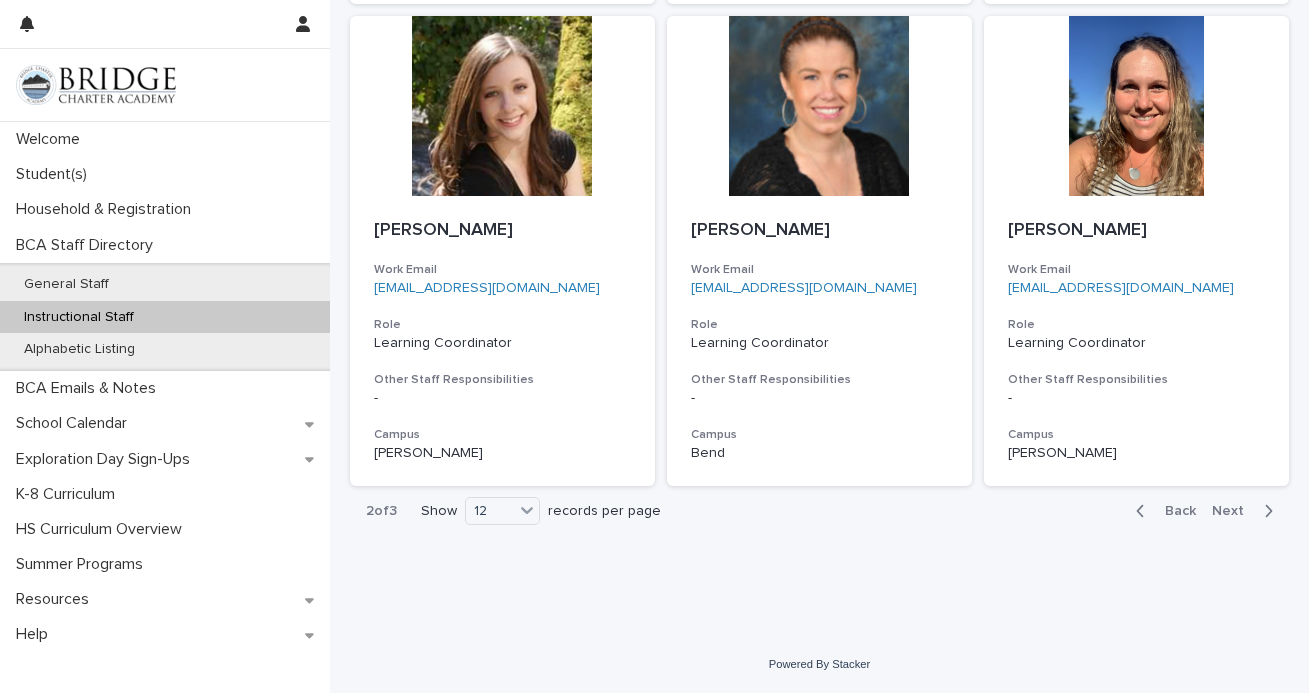 click on "Next" at bounding box center [1234, 511] 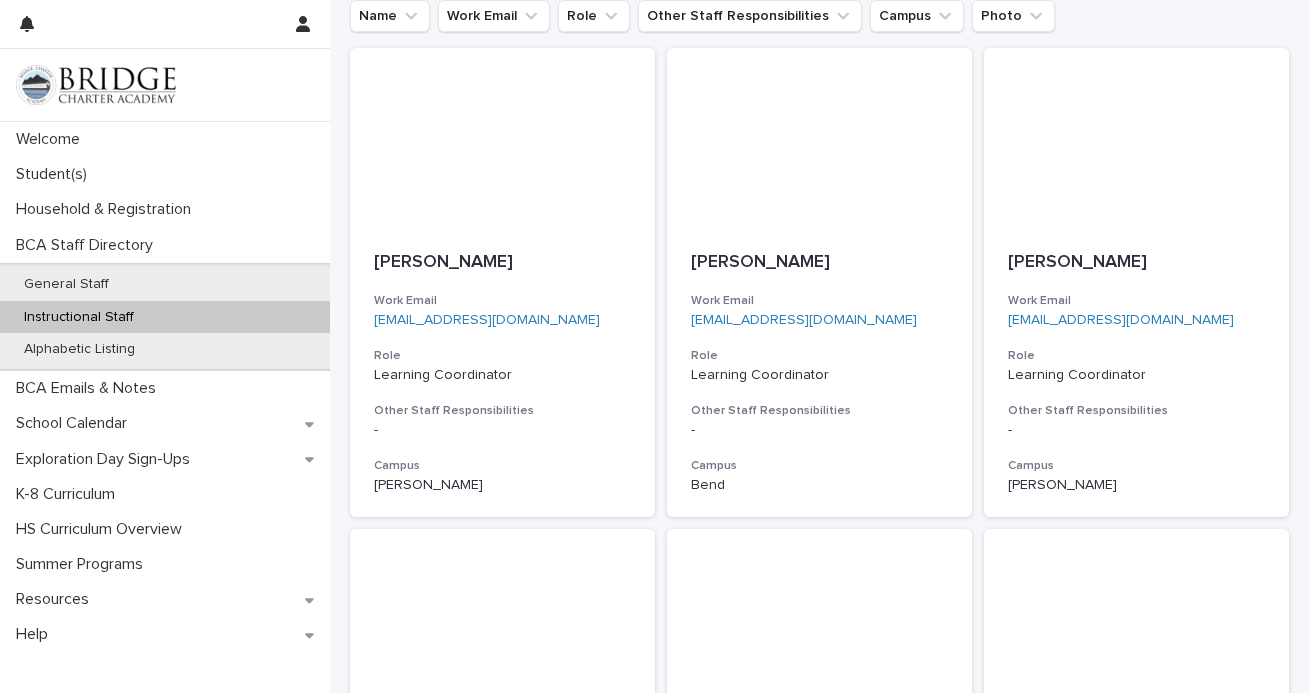 scroll, scrollTop: 0, scrollLeft: 0, axis: both 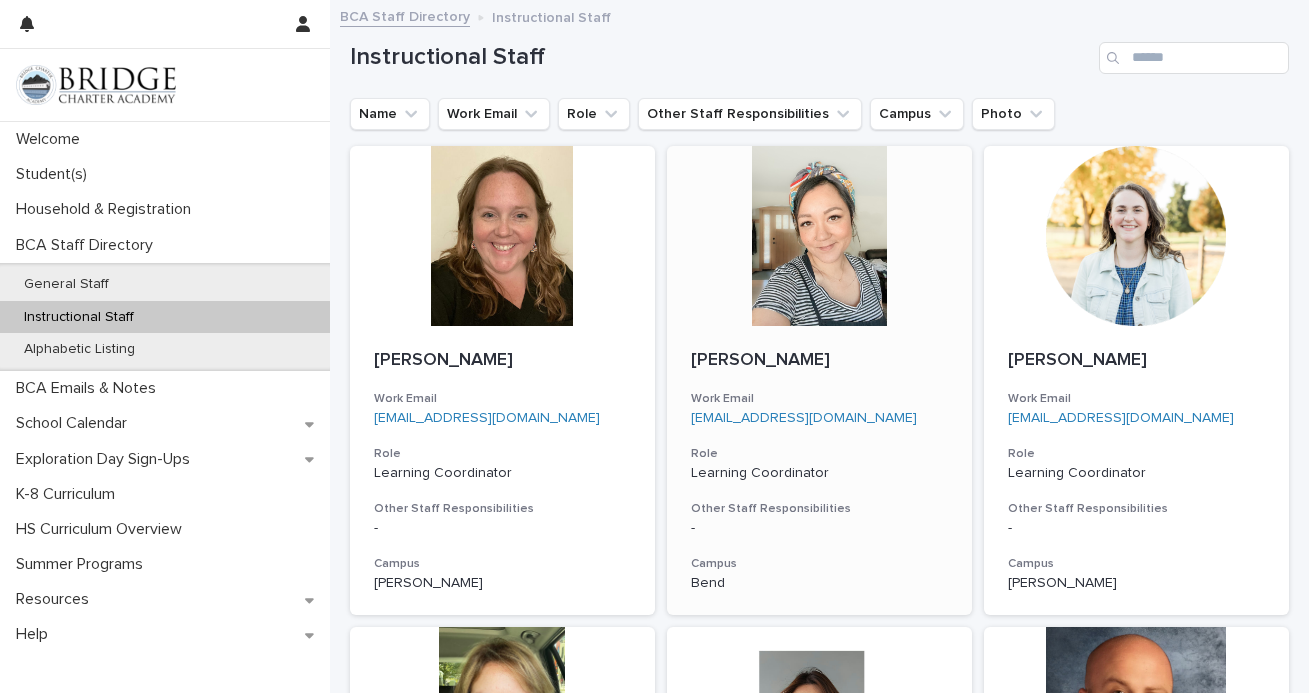 click at bounding box center [819, 236] 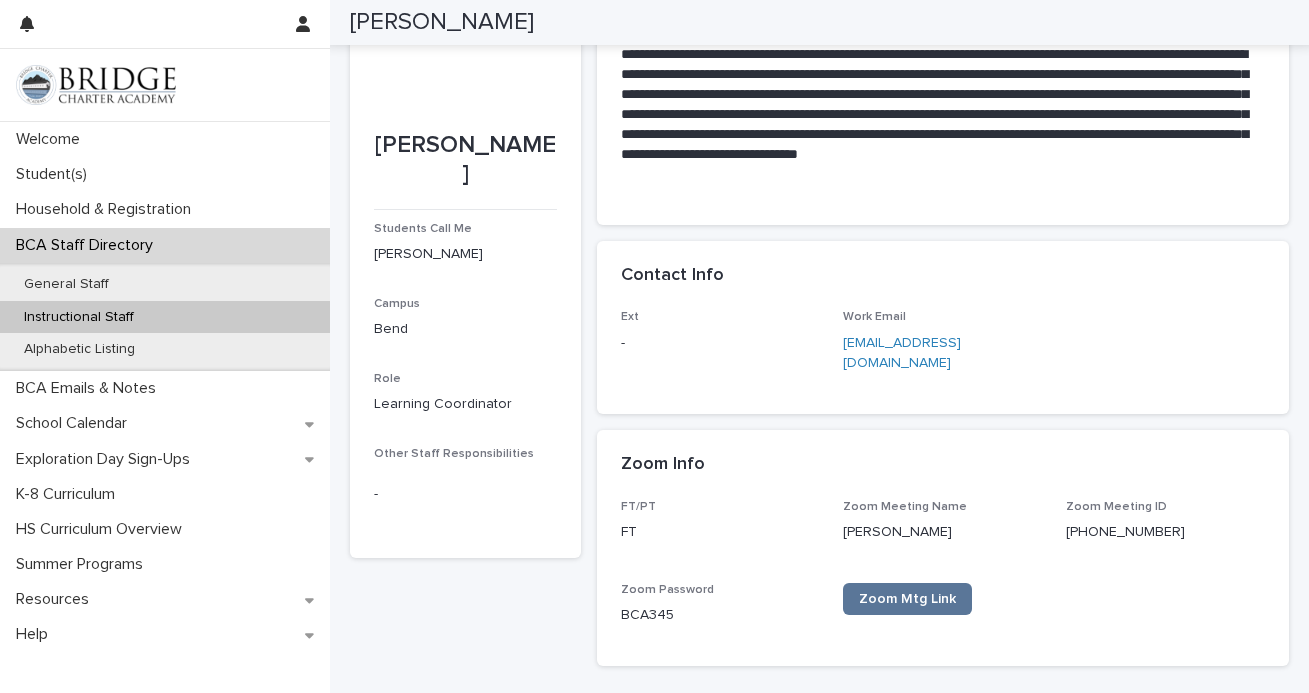 scroll, scrollTop: 0, scrollLeft: 0, axis: both 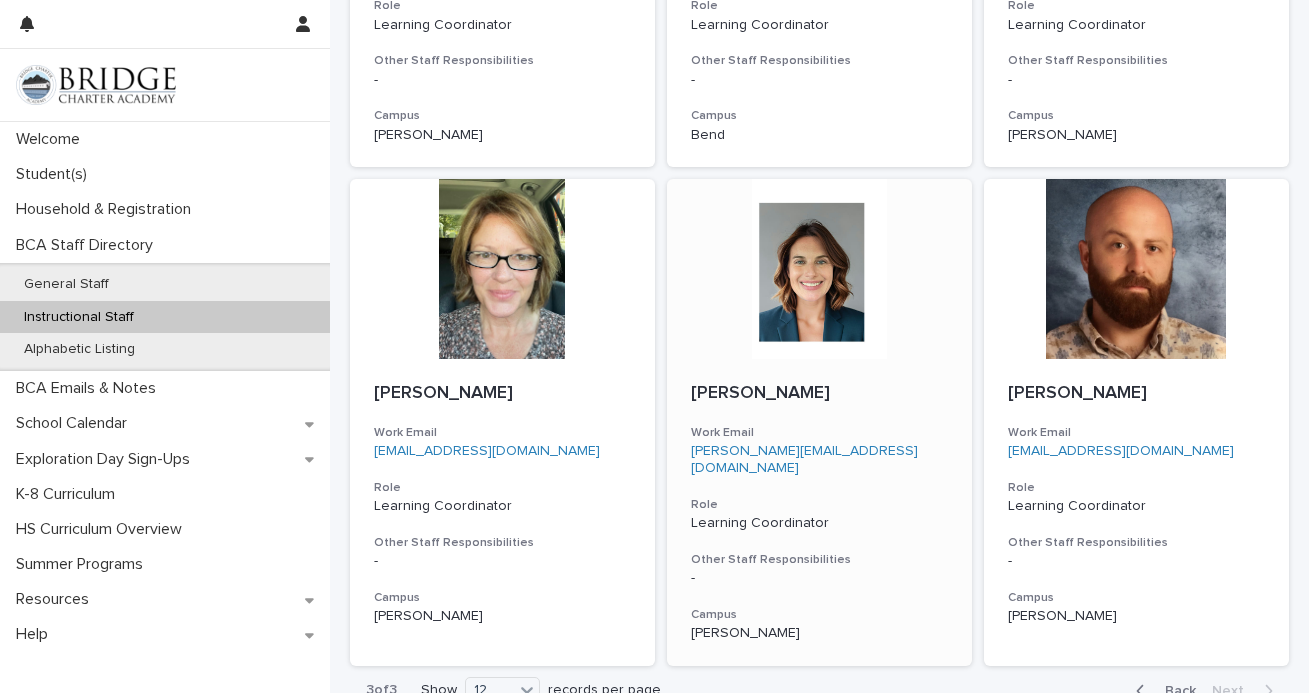 click at bounding box center [819, 269] 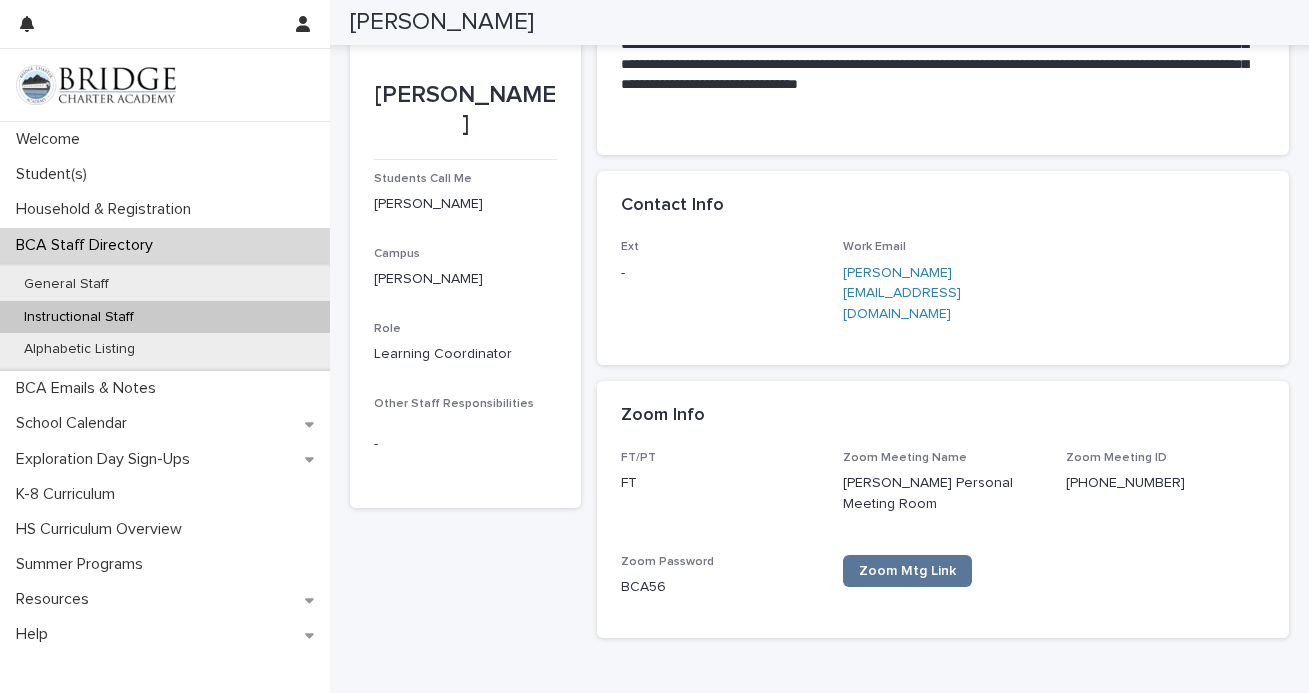 scroll, scrollTop: 154, scrollLeft: 0, axis: vertical 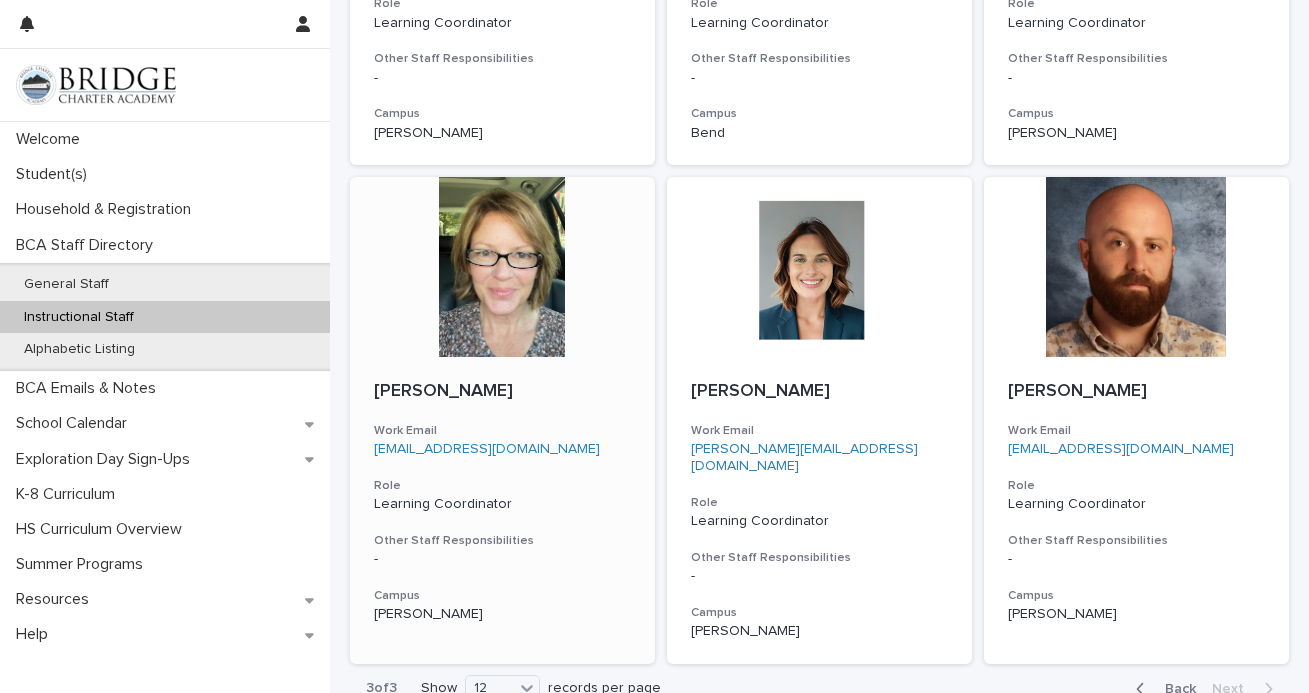 click on "[PERSON_NAME] Work Email [EMAIL_ADDRESS][DOMAIN_NAME] Role Learning Coordinator Other Staff Responsibilities - Campus [GEOGRAPHIC_DATA]" at bounding box center (502, 502) 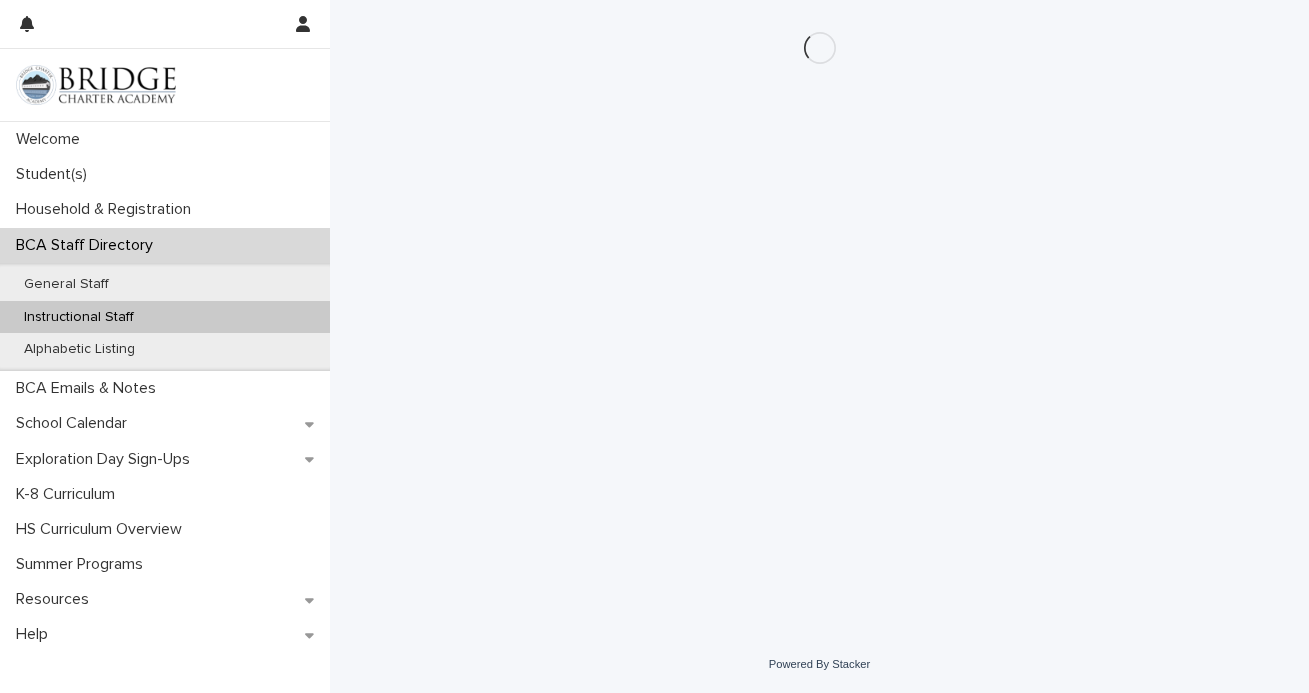 scroll, scrollTop: 0, scrollLeft: 0, axis: both 